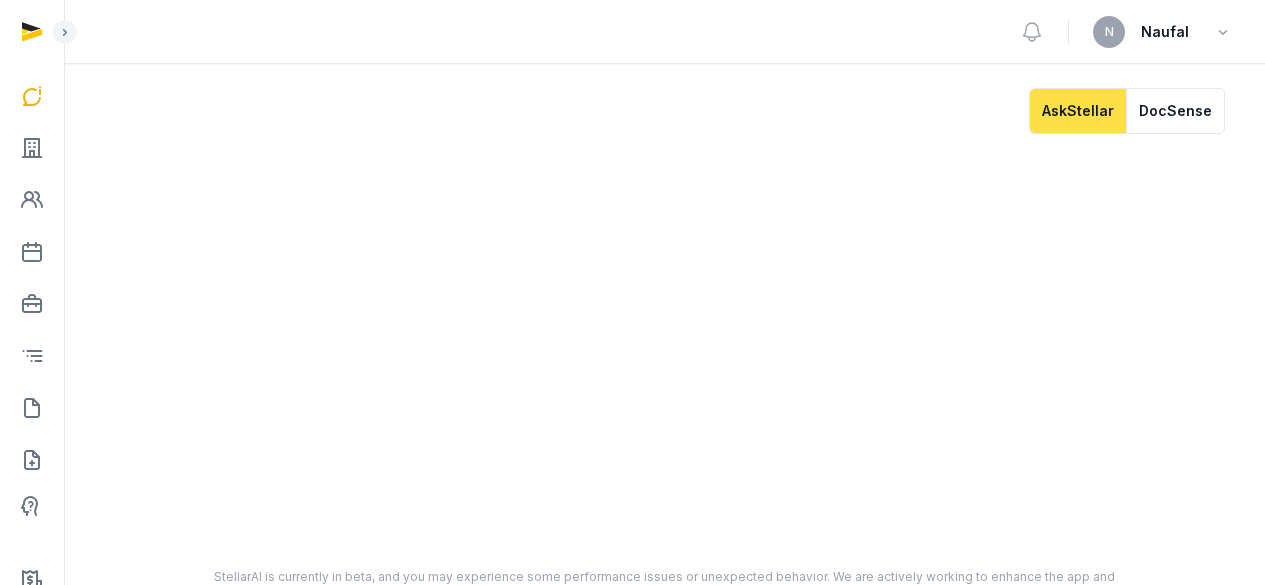 scroll, scrollTop: 0, scrollLeft: 0, axis: both 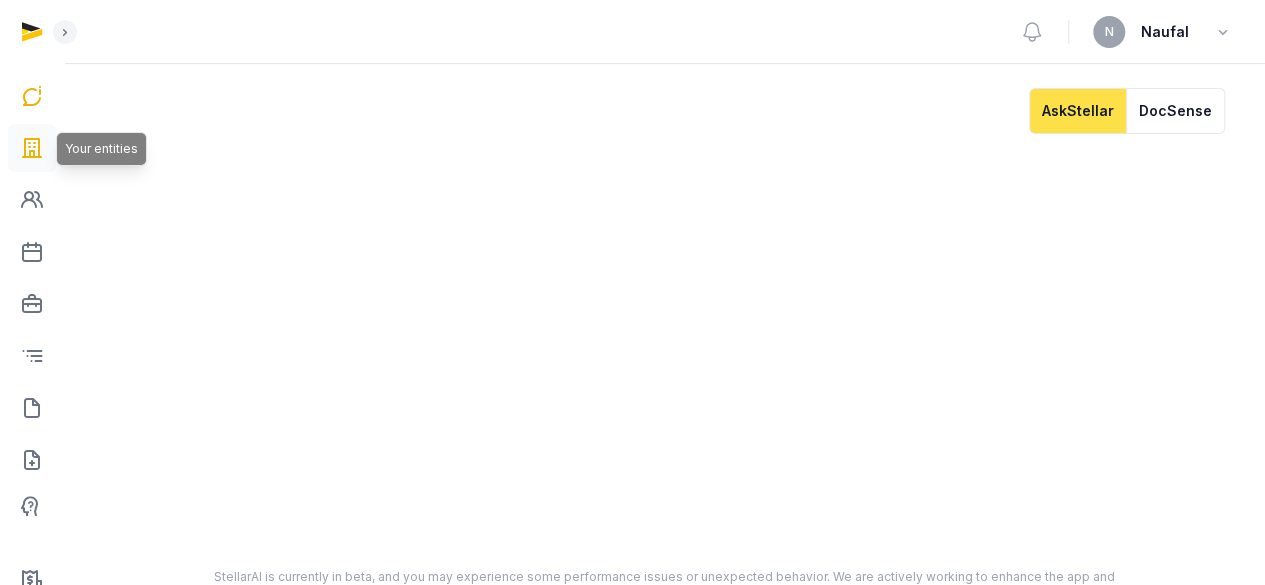 click at bounding box center (32, 148) 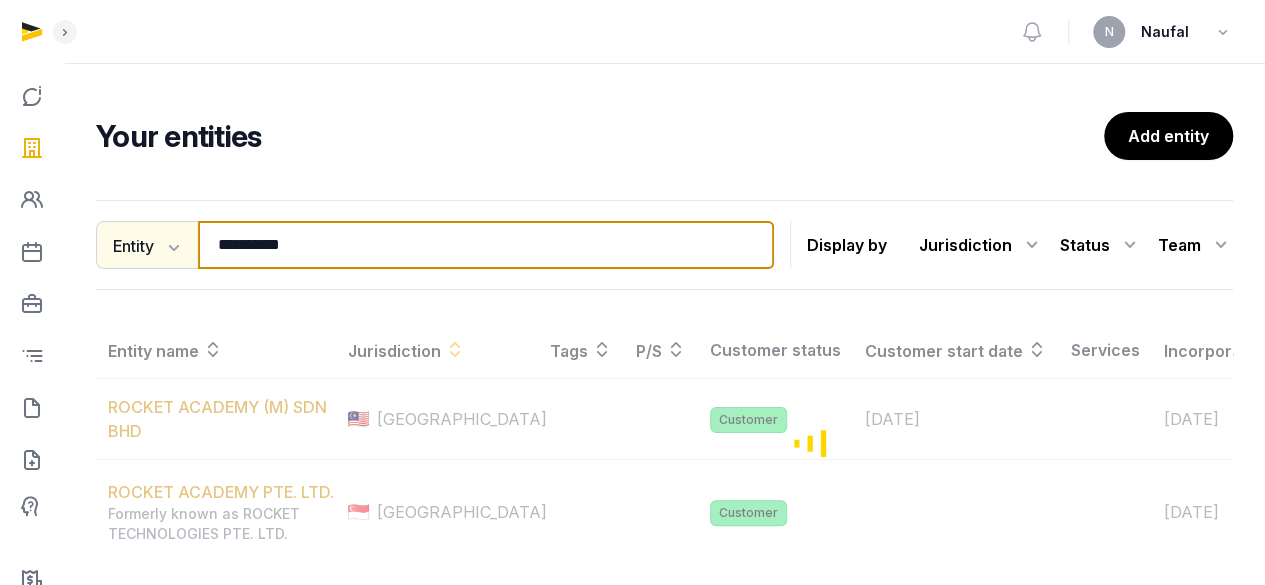 drag, startPoint x: 342, startPoint y: 247, endPoint x: 147, endPoint y: 259, distance: 195.36888 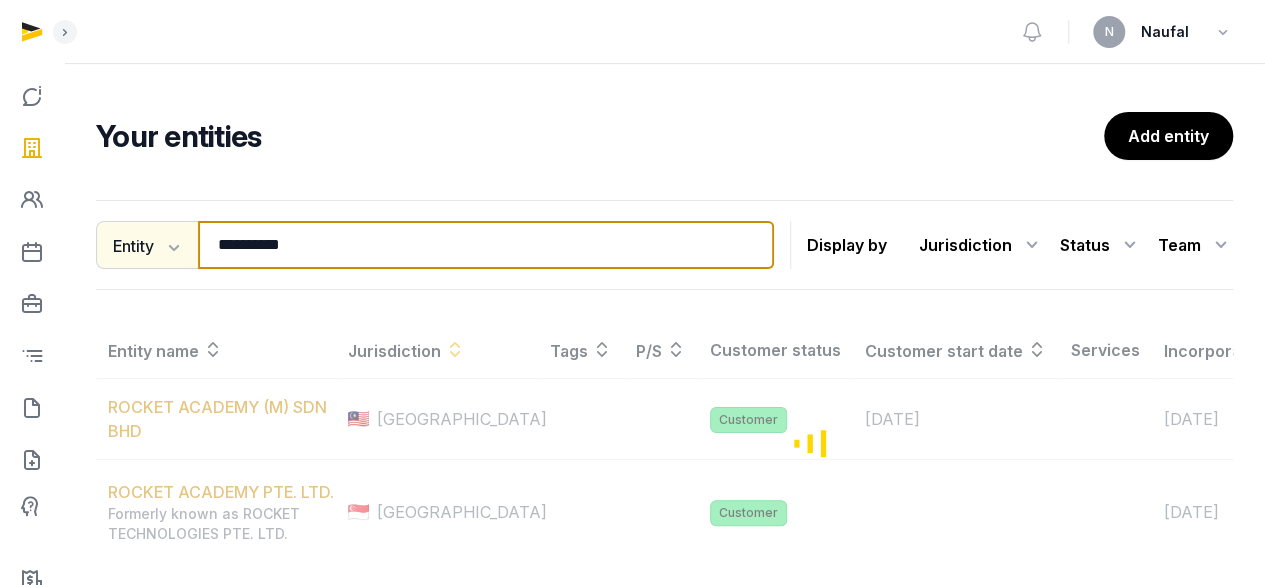 click on "**********" at bounding box center [435, 245] 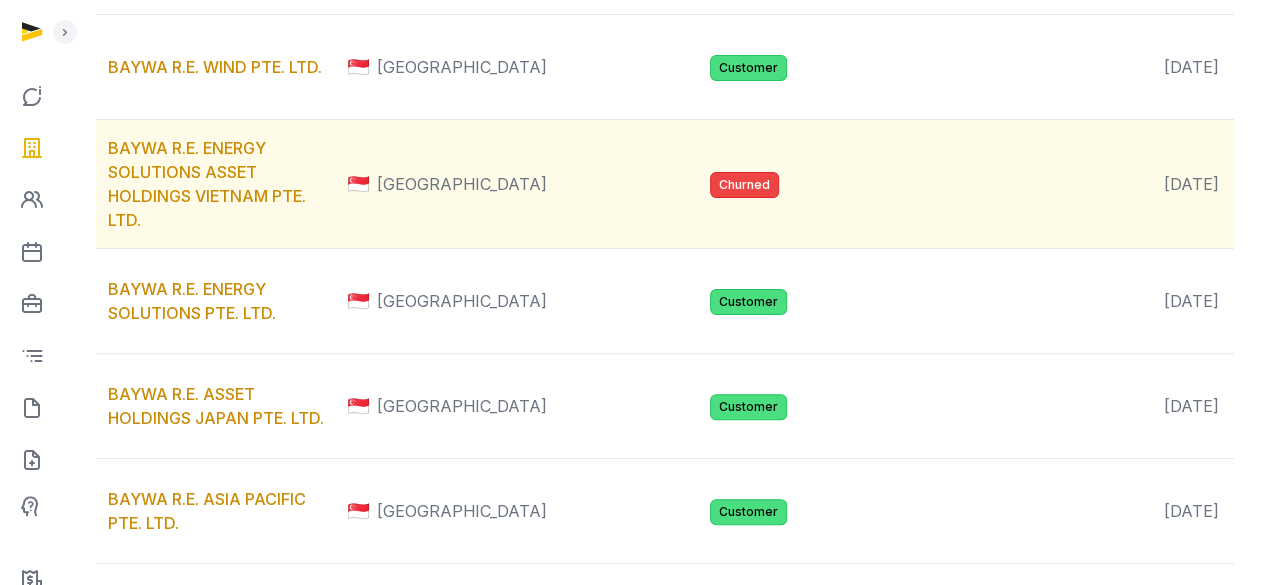 scroll, scrollTop: 500, scrollLeft: 0, axis: vertical 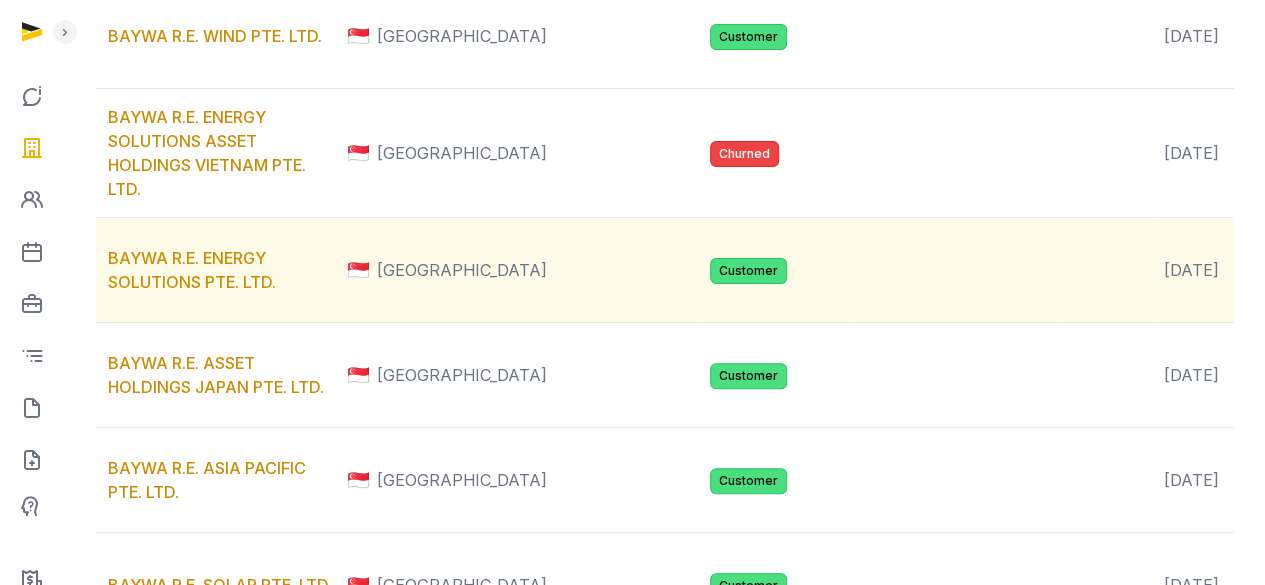 type on "*****" 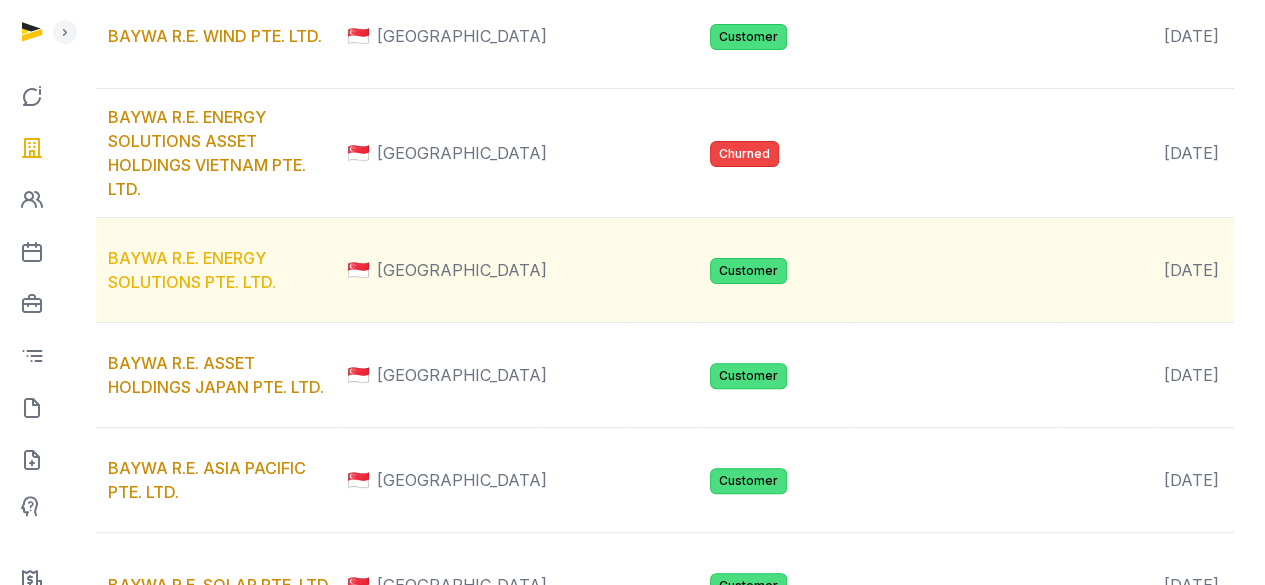 click on "BAYWA R.E. ENERGY SOLUTIONS PTE. LTD." at bounding box center (192, 270) 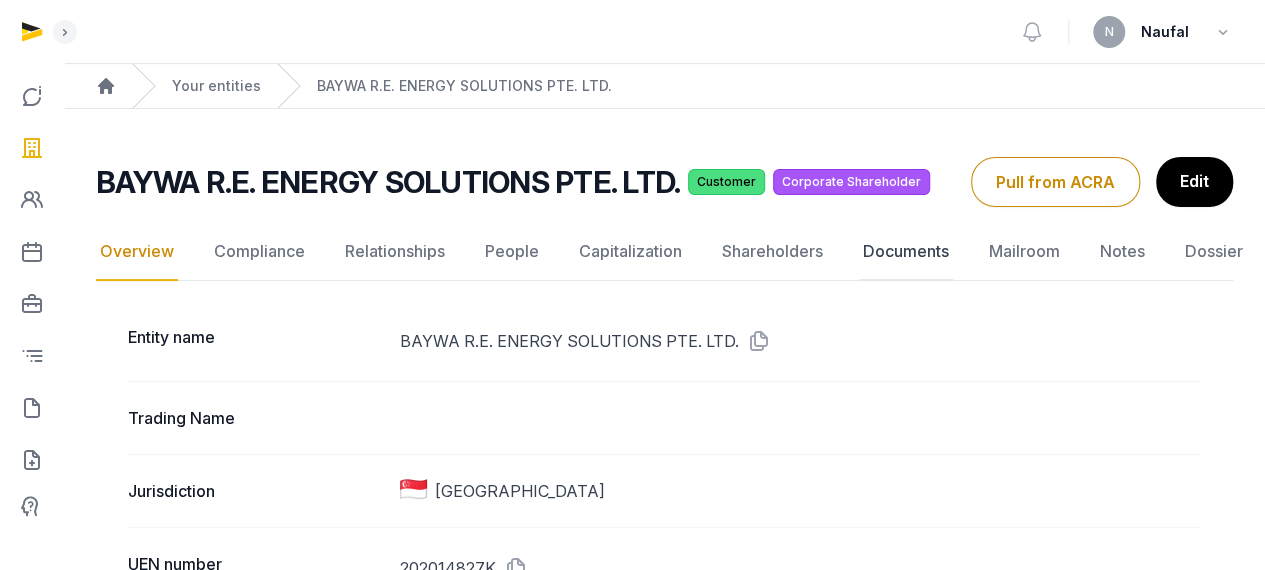click on "Documents" 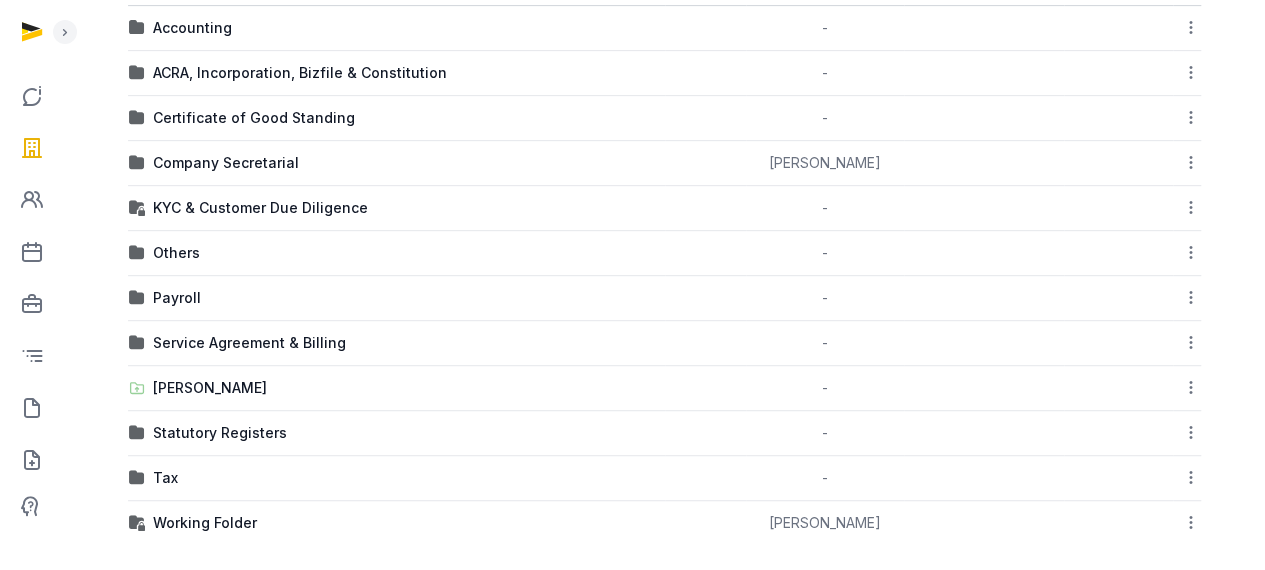 scroll, scrollTop: 426, scrollLeft: 0, axis: vertical 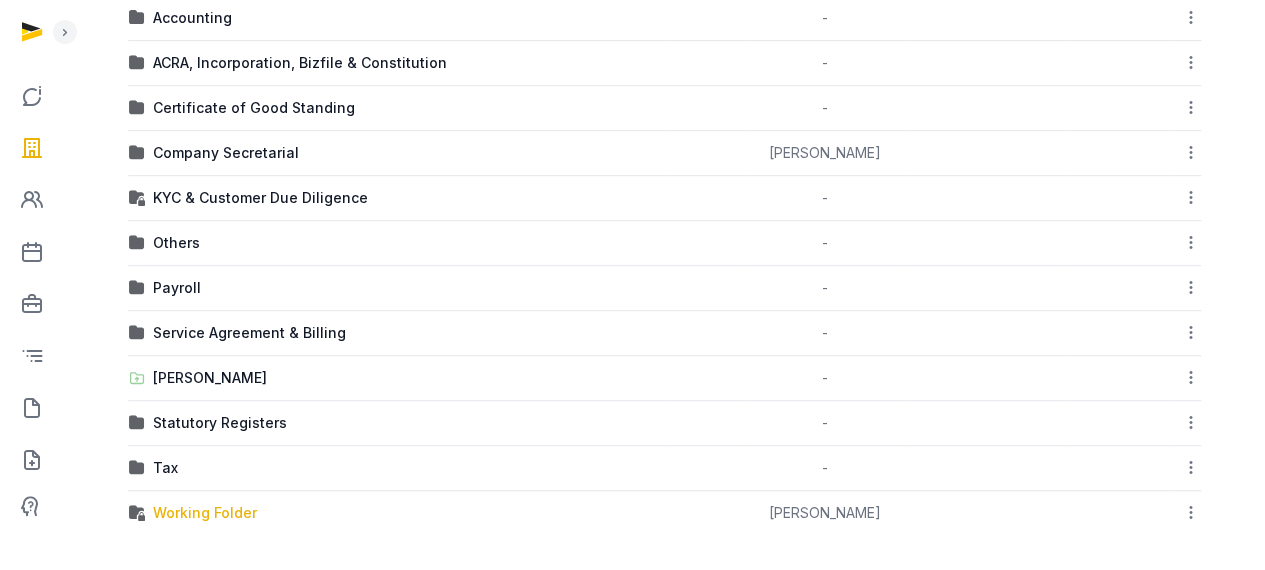 click on "Working Folder" at bounding box center (205, 513) 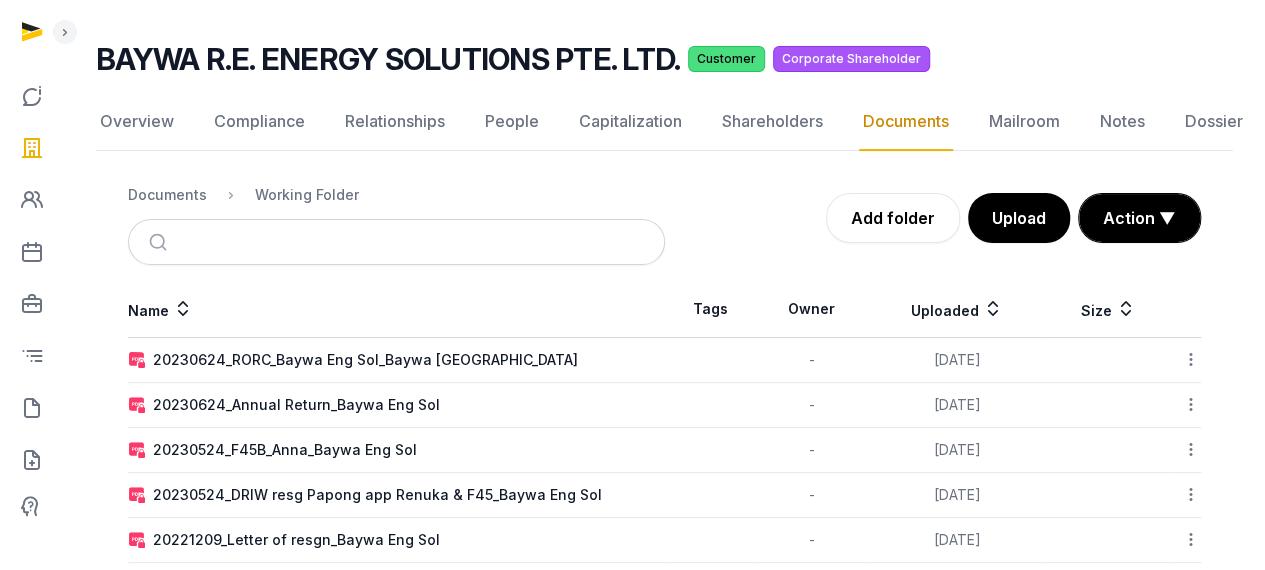 scroll, scrollTop: 113, scrollLeft: 0, axis: vertical 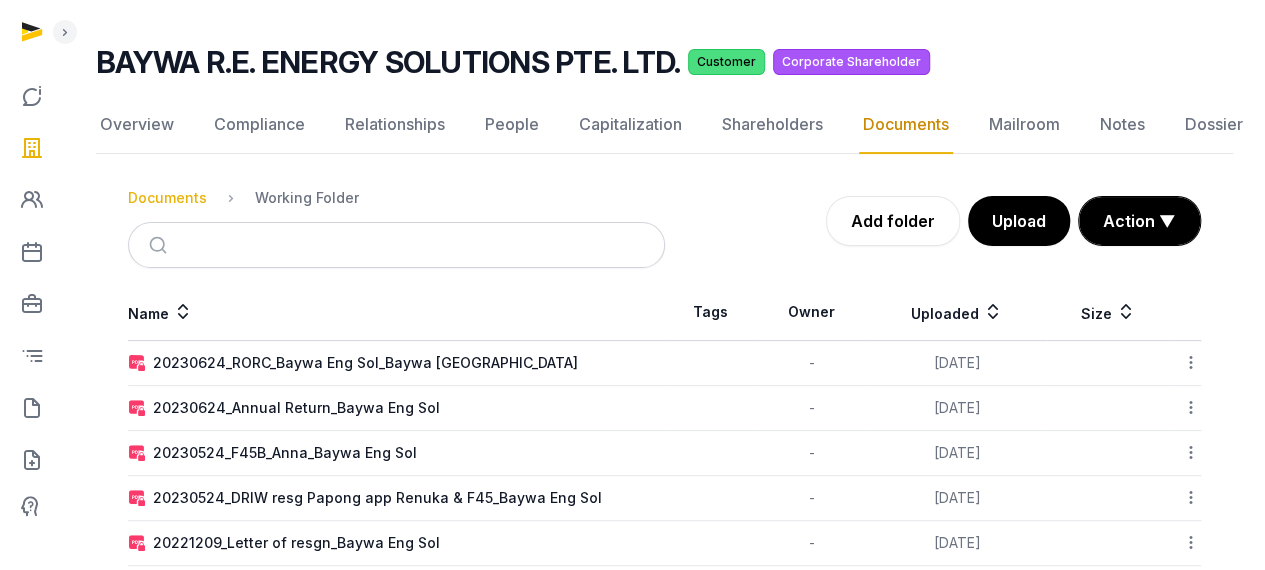click on "Documents" at bounding box center [167, 198] 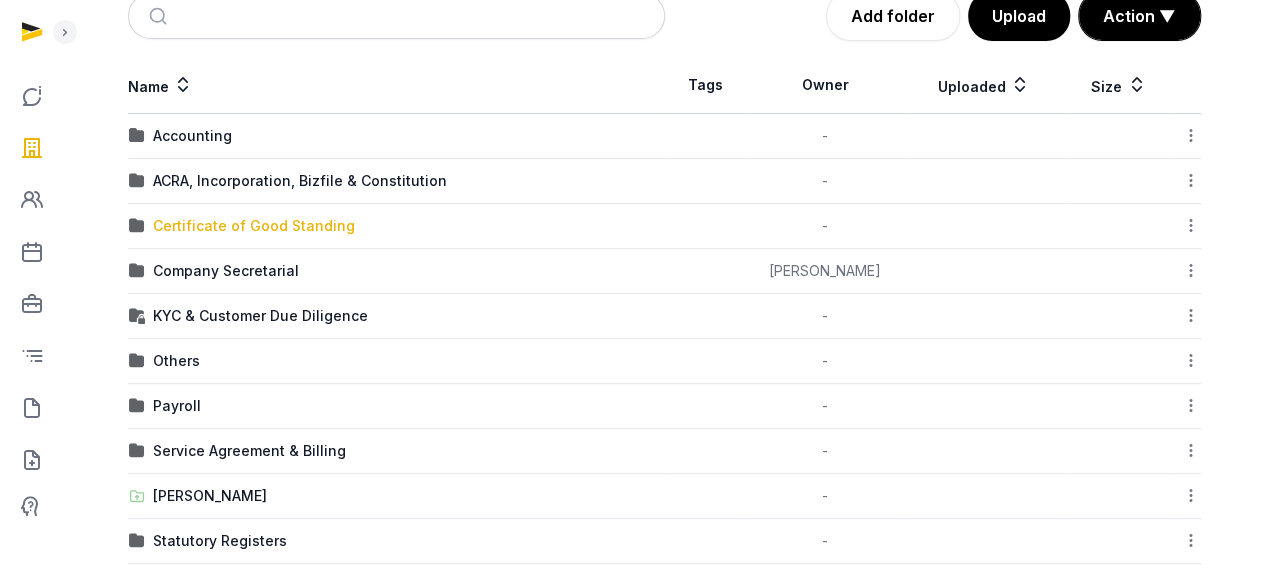 scroll, scrollTop: 413, scrollLeft: 0, axis: vertical 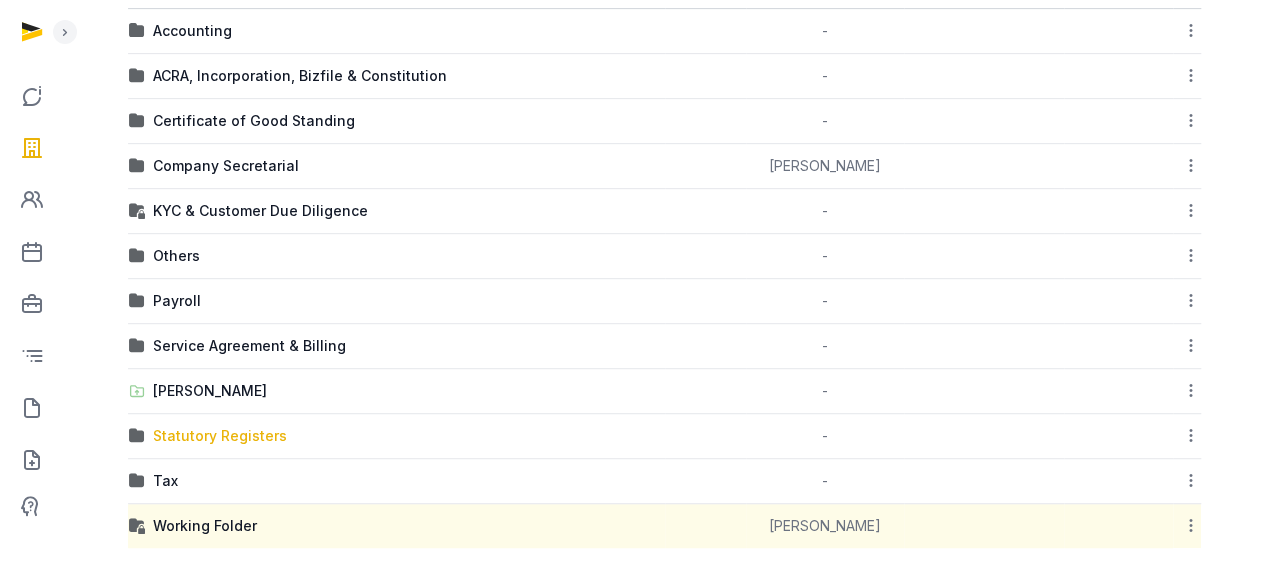 click on "Statutory Registers" at bounding box center [220, 436] 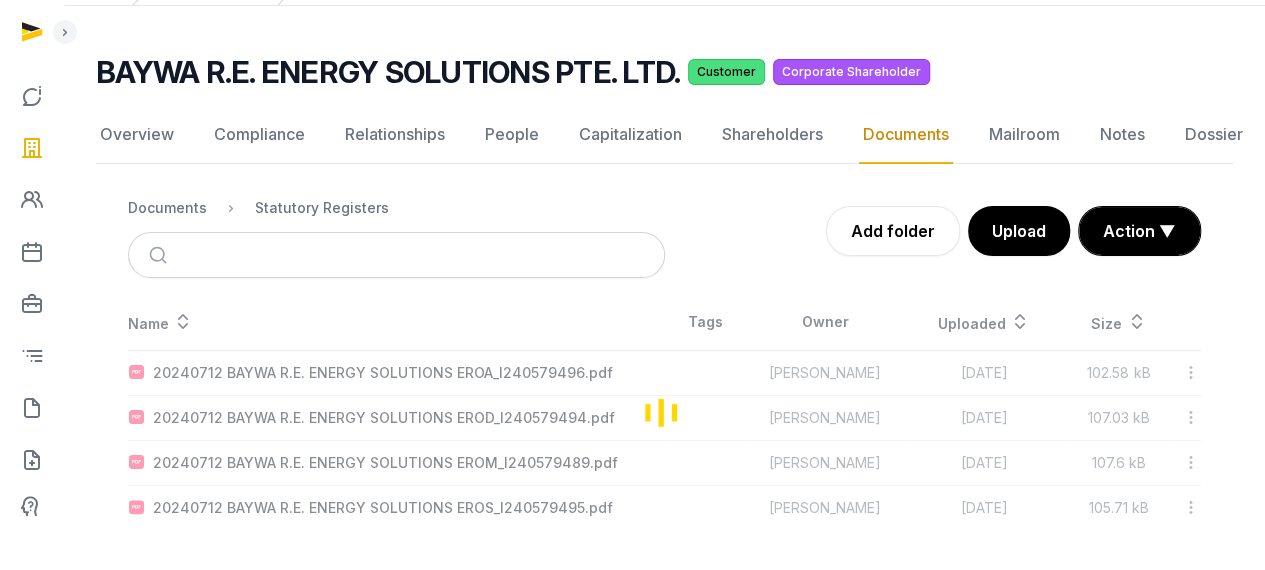 scroll, scrollTop: 100, scrollLeft: 0, axis: vertical 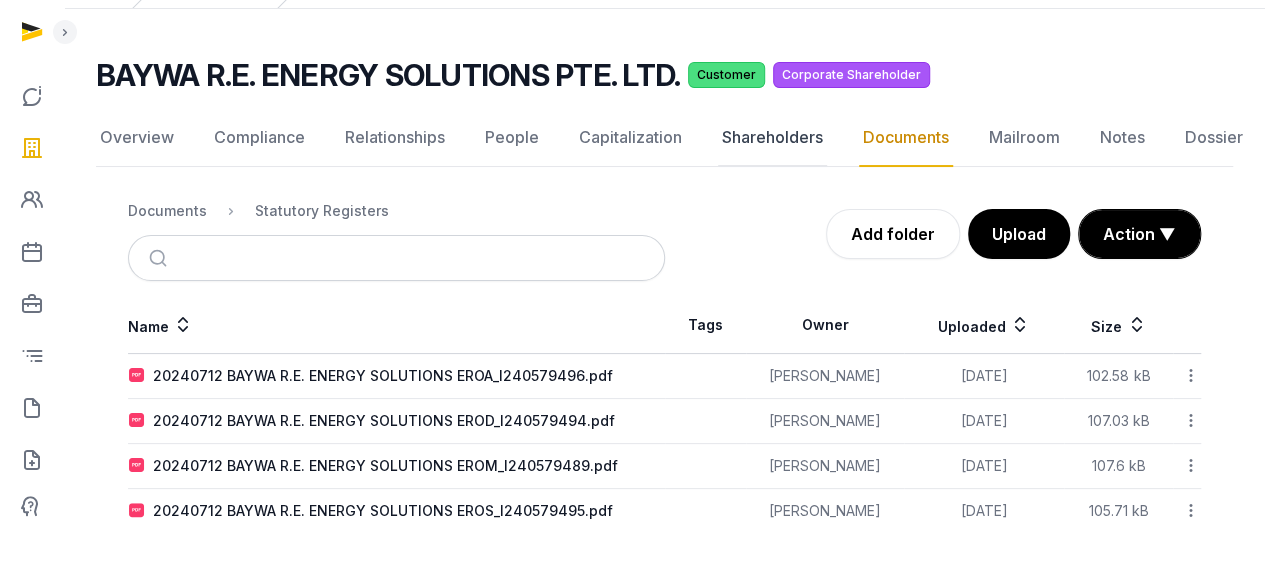 click on "Shareholders" 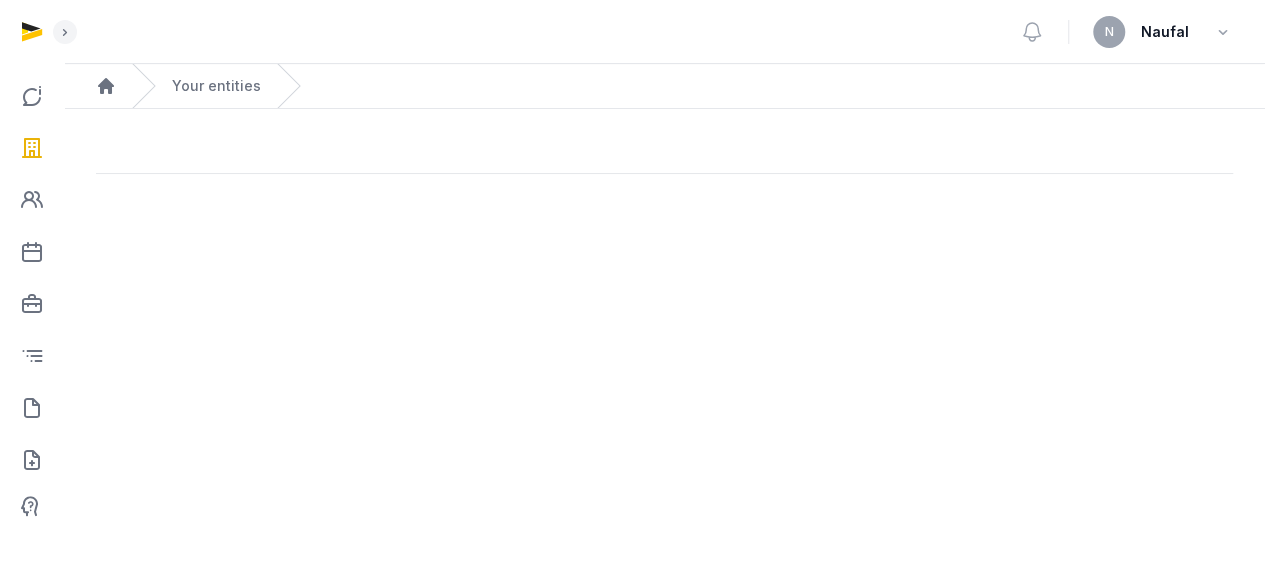 scroll, scrollTop: 0, scrollLeft: 0, axis: both 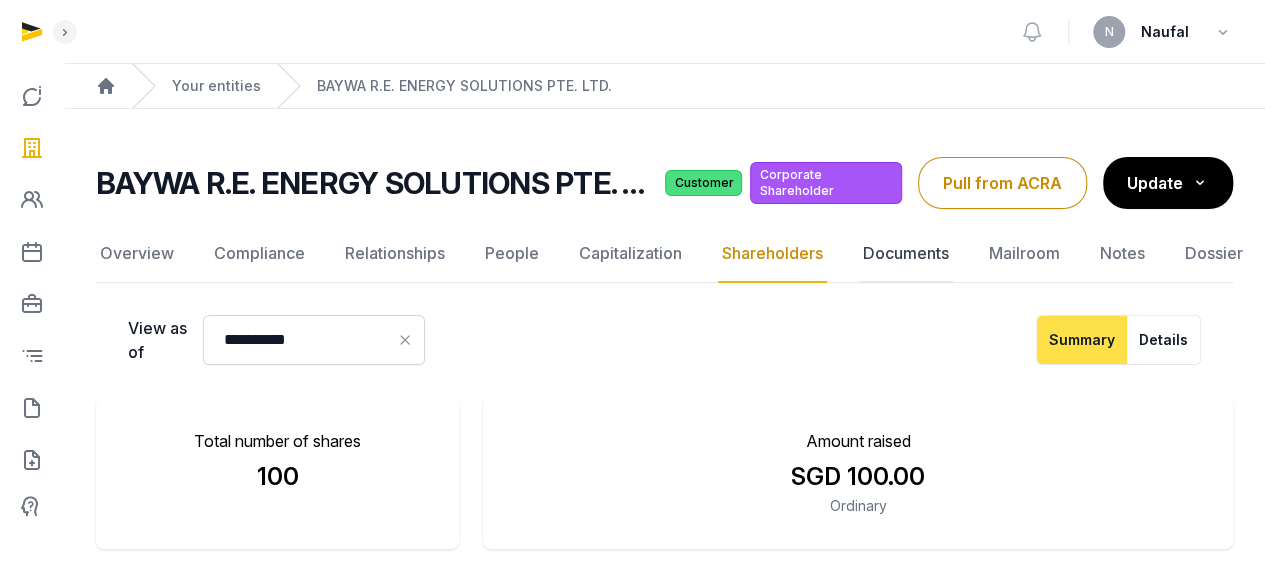 click on "Documents" 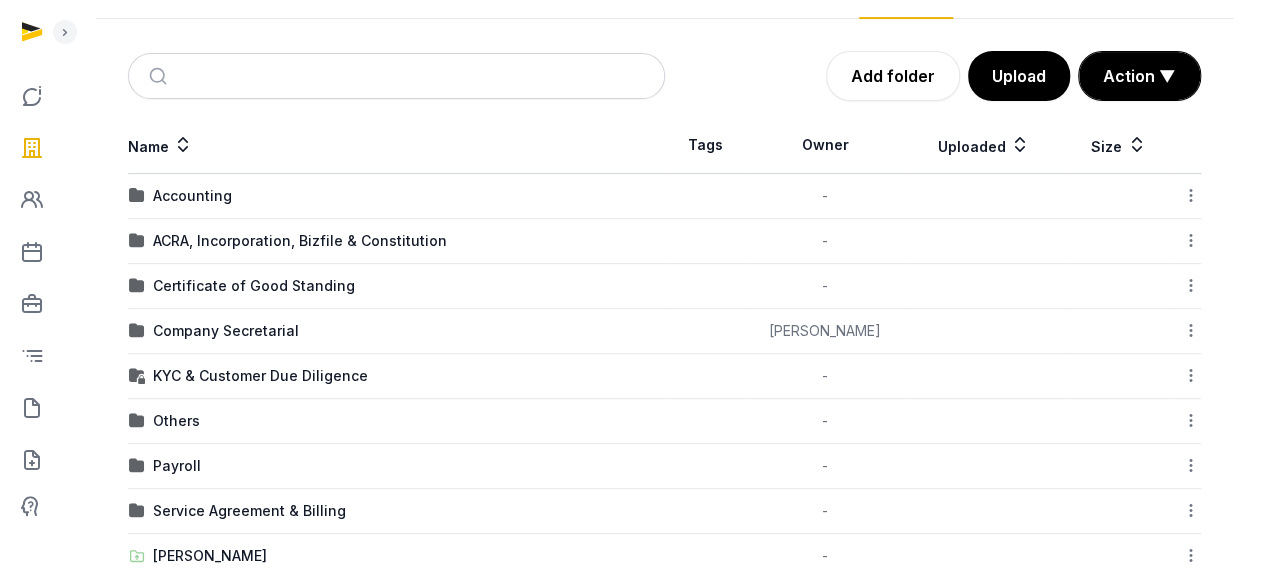 scroll, scrollTop: 300, scrollLeft: 0, axis: vertical 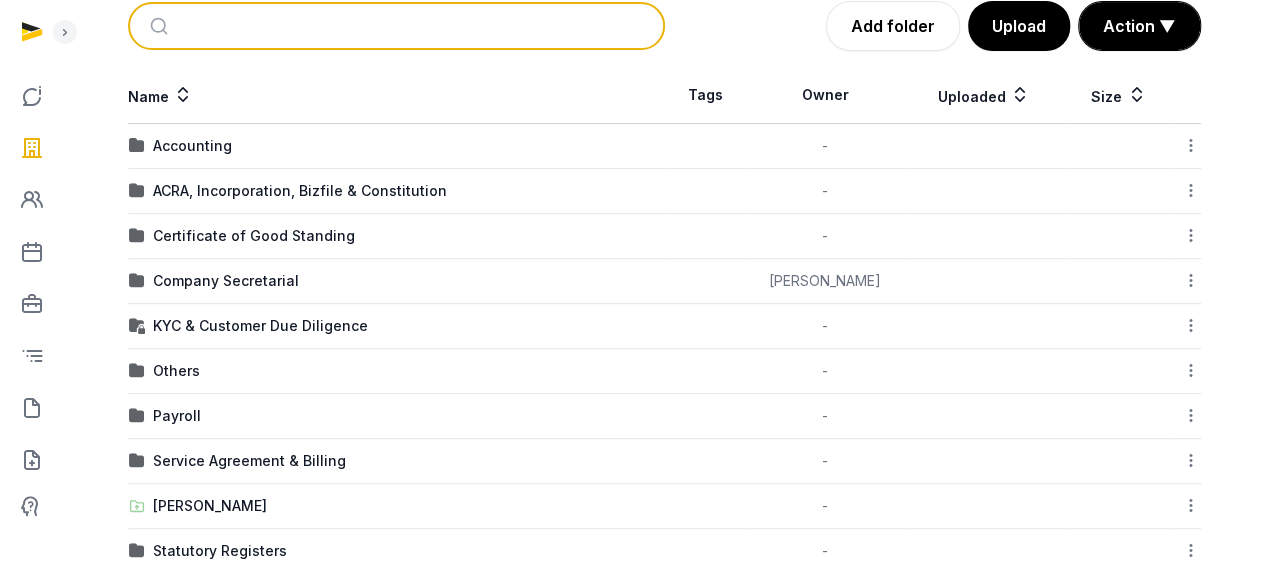 click at bounding box center [420, 26] 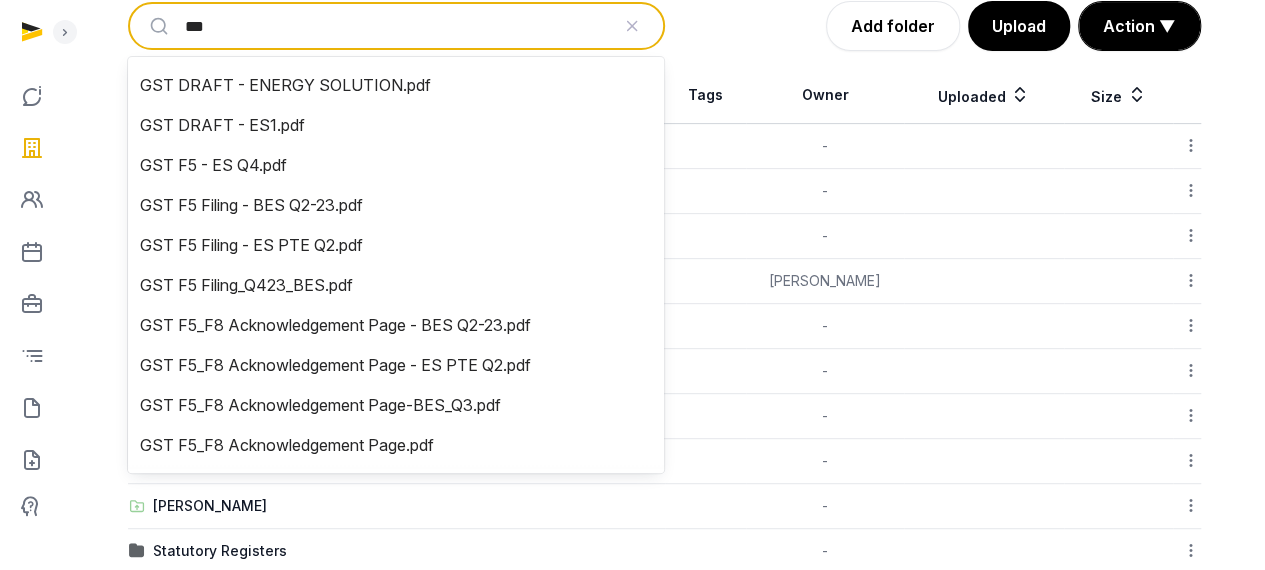 type on "***" 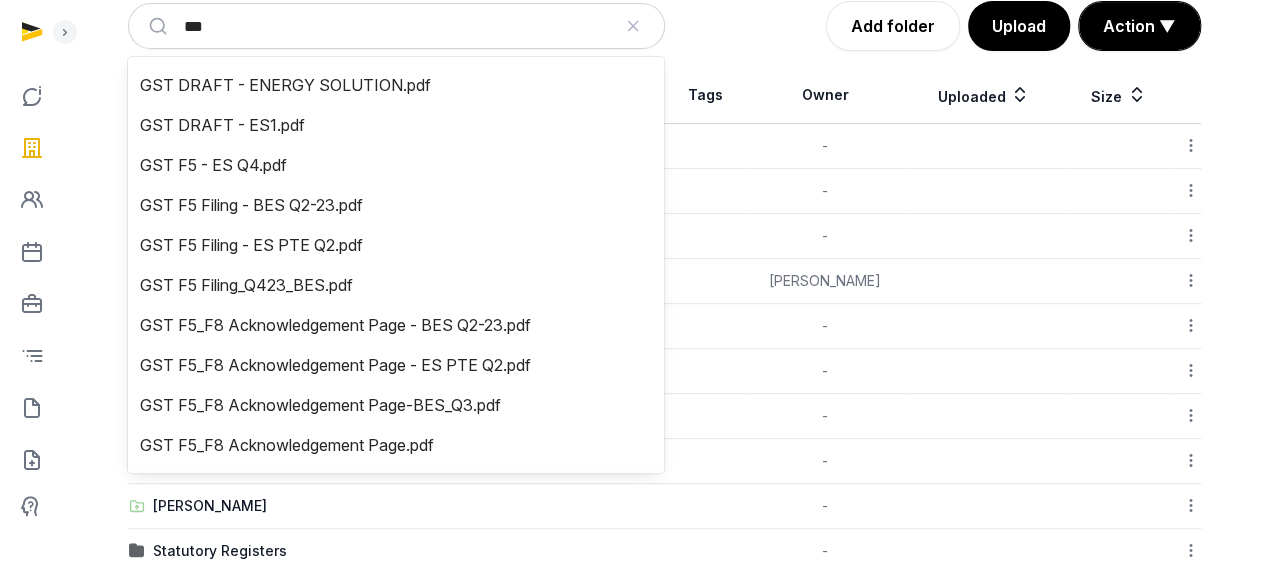 scroll, scrollTop: 300, scrollLeft: 0, axis: vertical 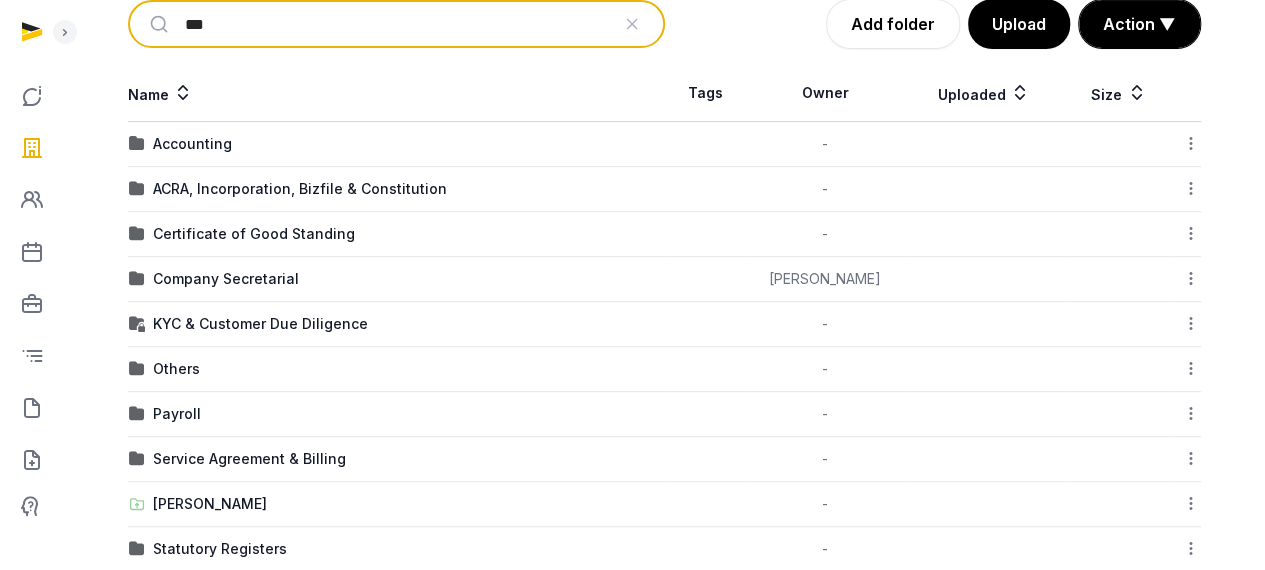 click on "***" at bounding box center [397, 24] 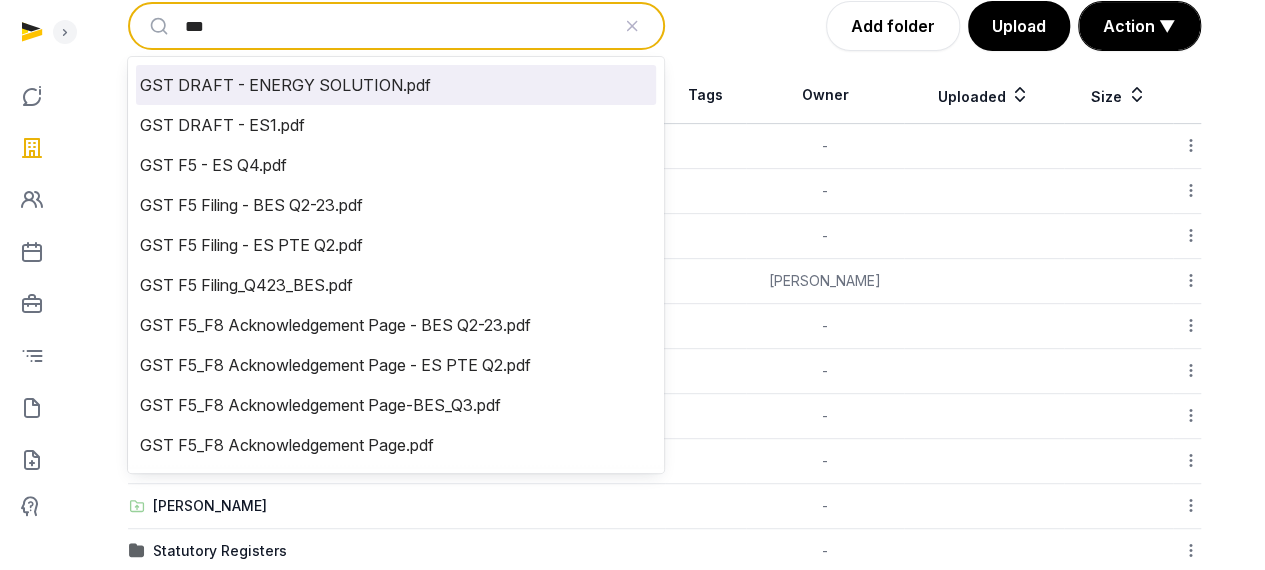 click on "GST DRAFT - ENERGY SOLUTION.pdf" at bounding box center (396, 85) 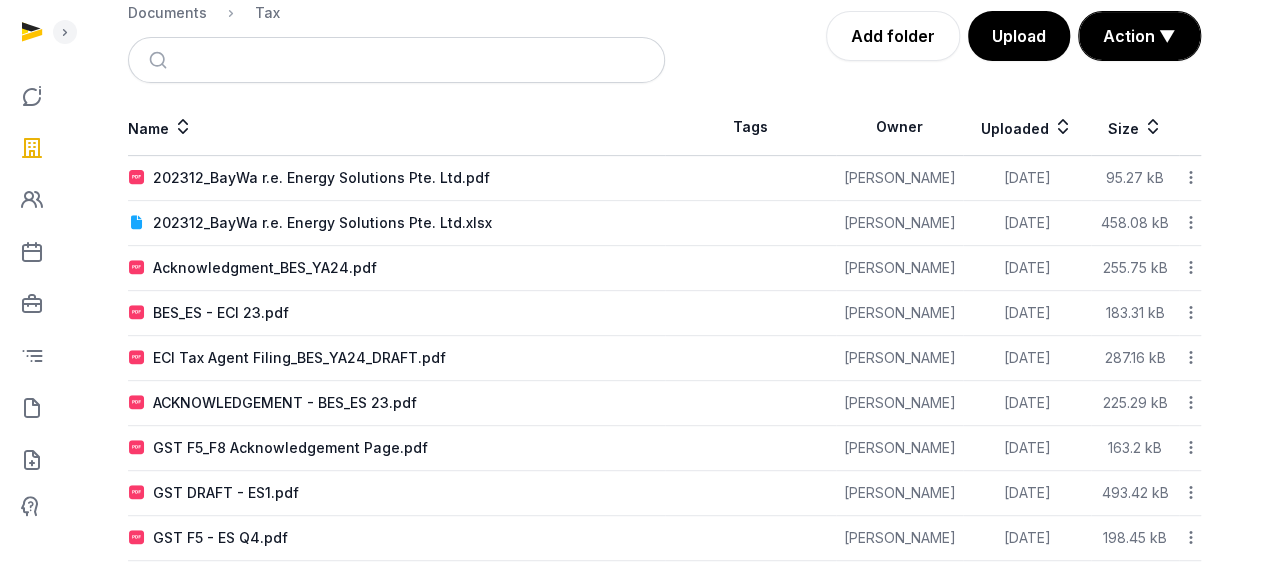 click on "202312_BayWa r.e. Energy Solutions Pte. Ltd.pdf" at bounding box center [321, 178] 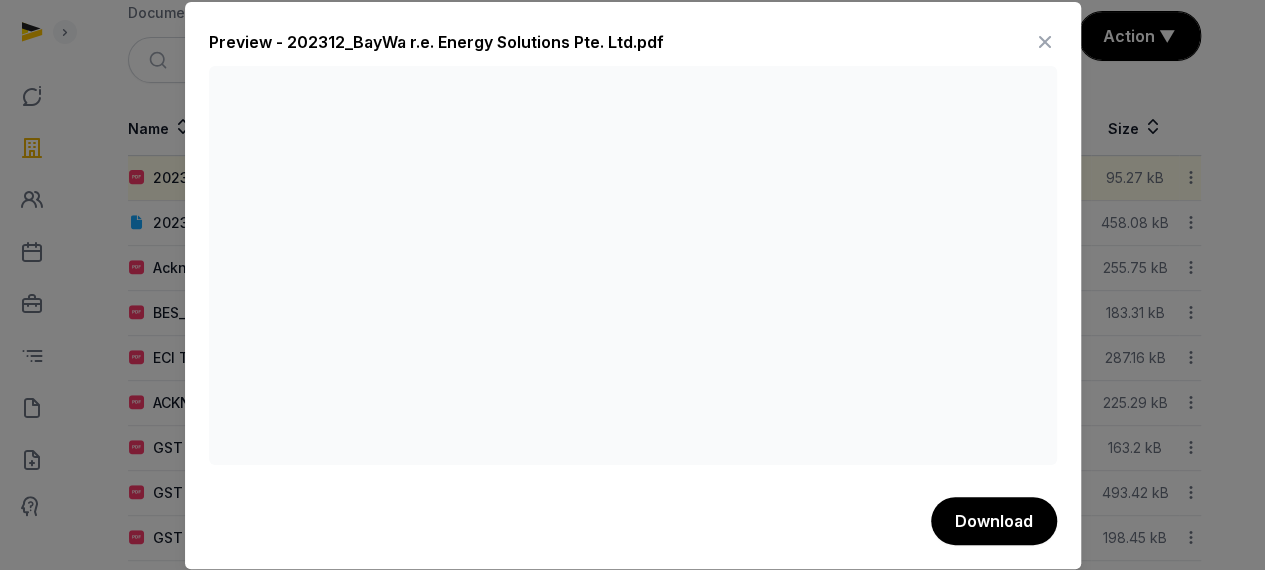 click at bounding box center (1045, 42) 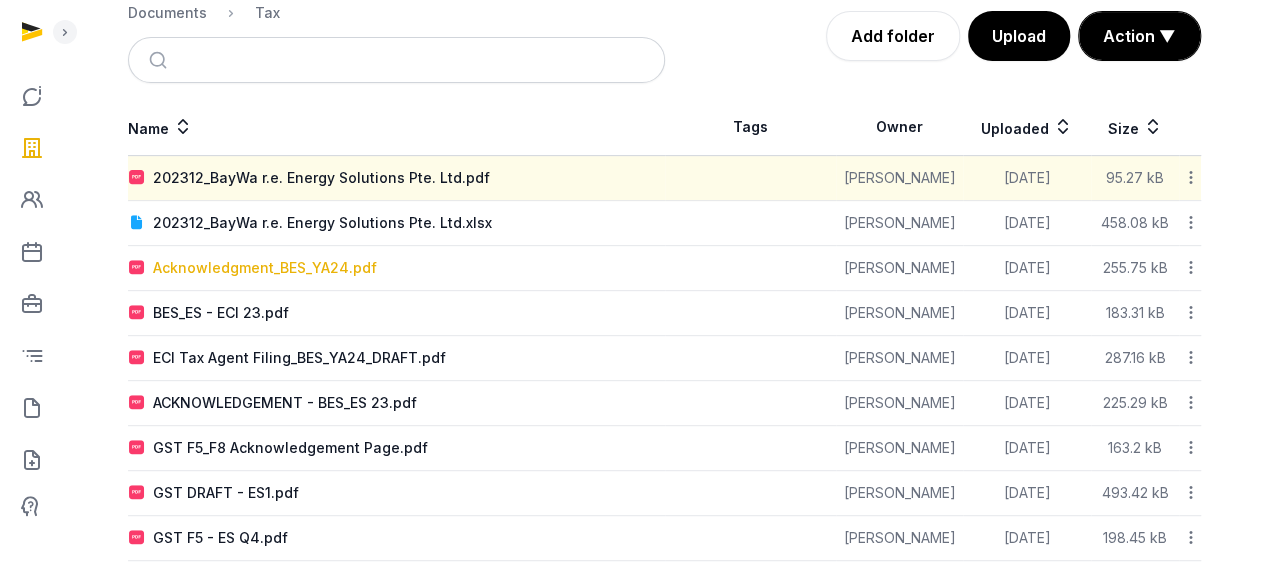 click on "Acknowledgment_BES_YA24.pdf" at bounding box center [265, 268] 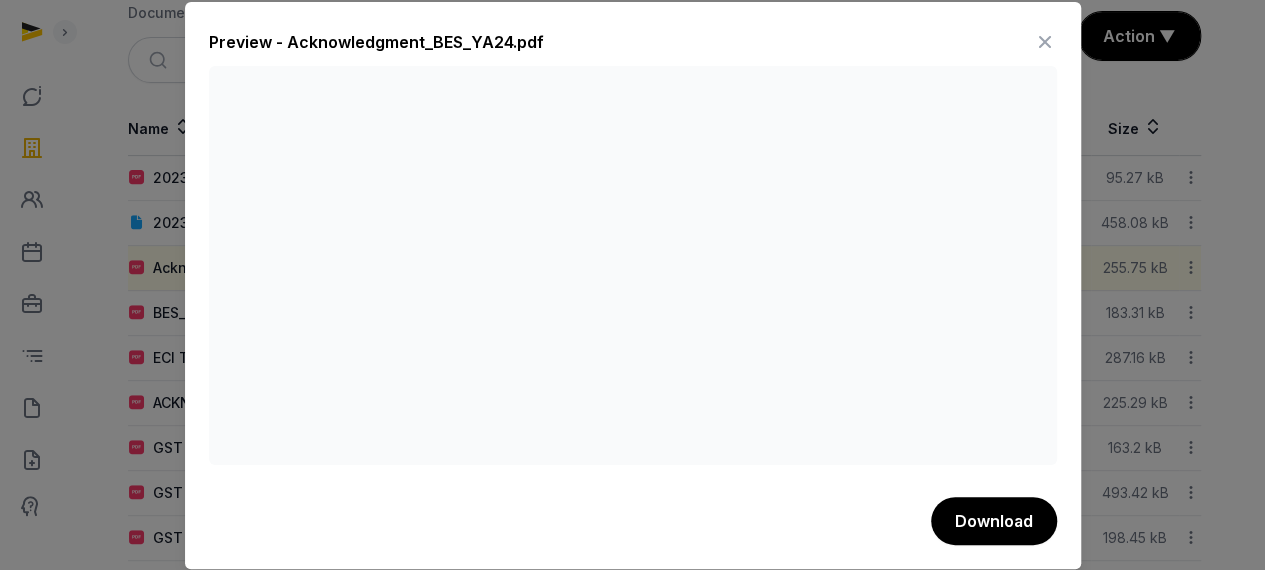 click at bounding box center (1045, 42) 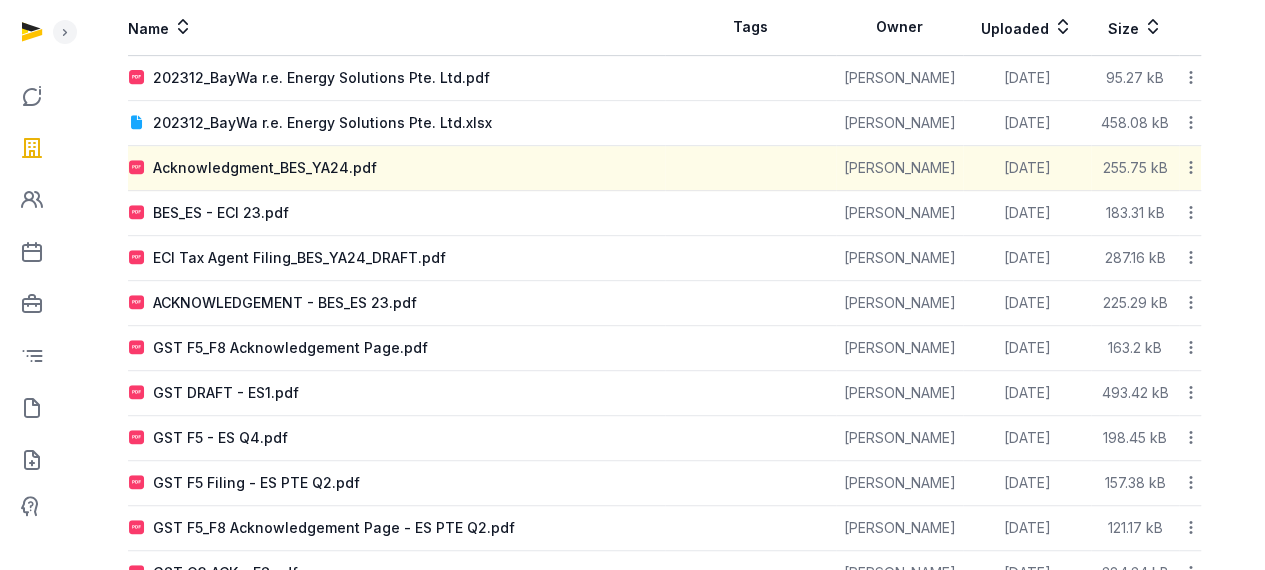scroll, scrollTop: 498, scrollLeft: 0, axis: vertical 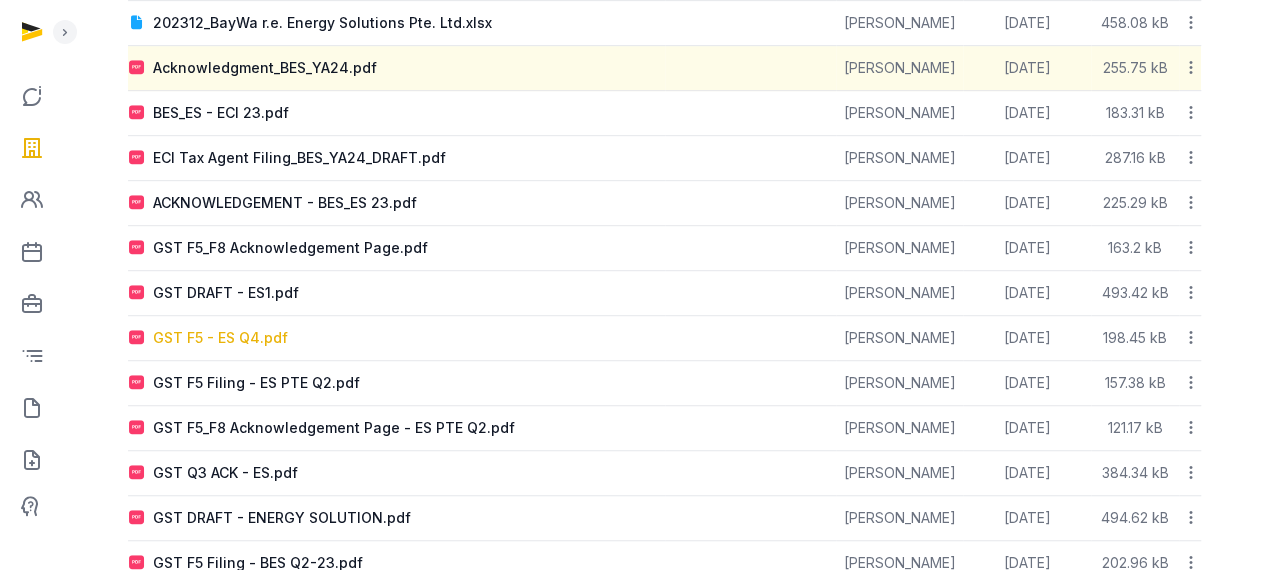 click on "GST F5  - ES Q4.pdf" at bounding box center [220, 338] 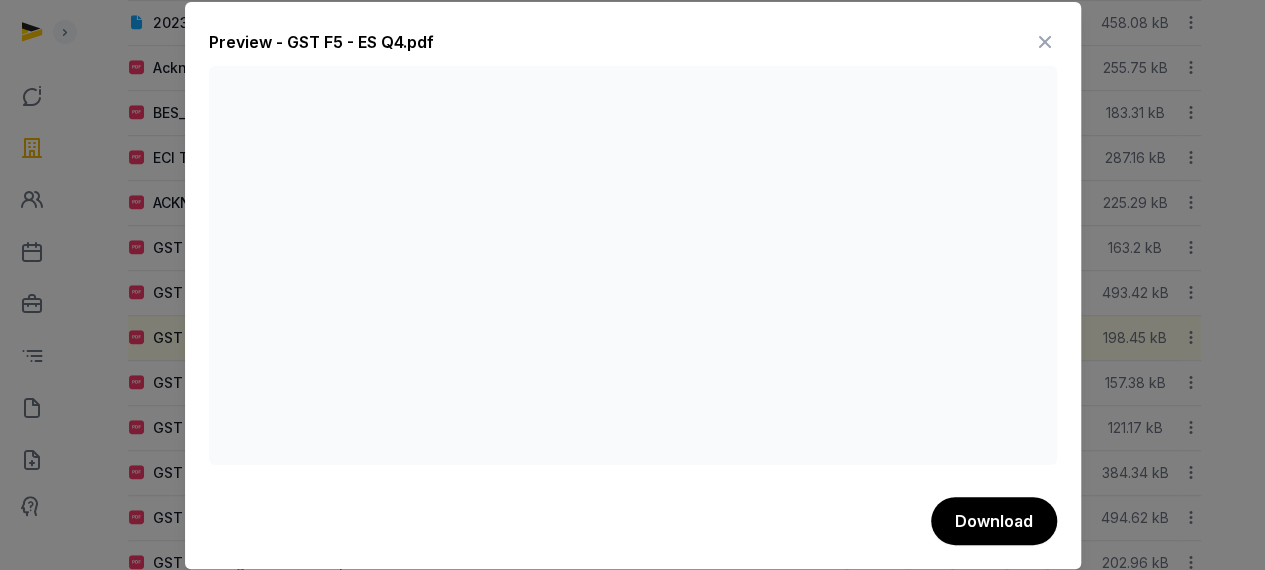 click at bounding box center [1045, 42] 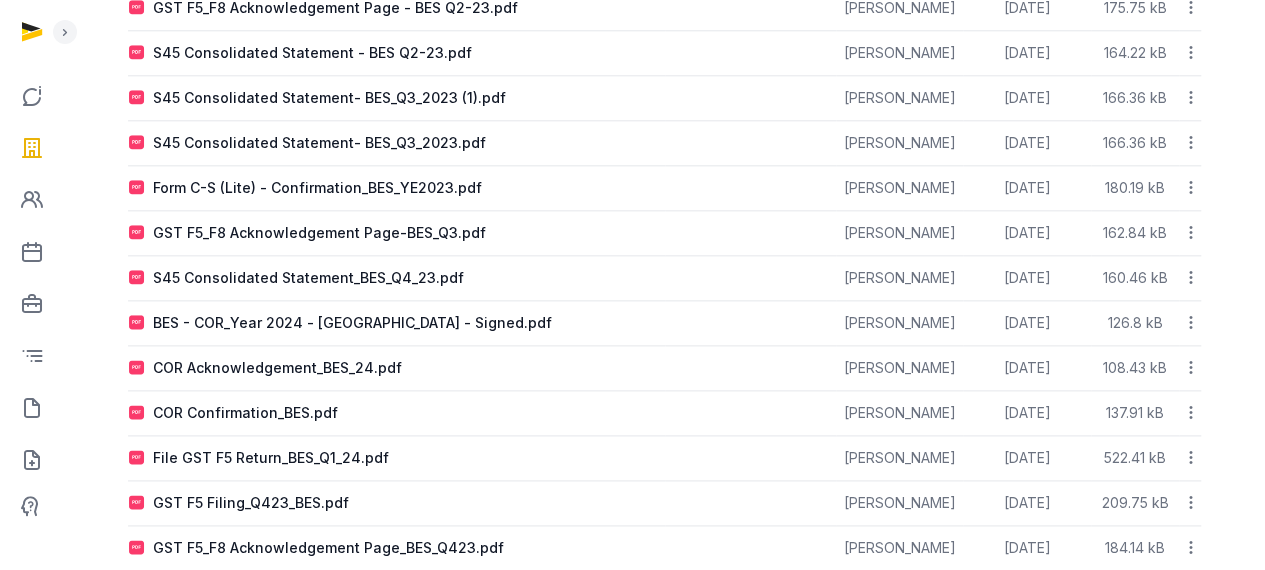 scroll, scrollTop: 1198, scrollLeft: 0, axis: vertical 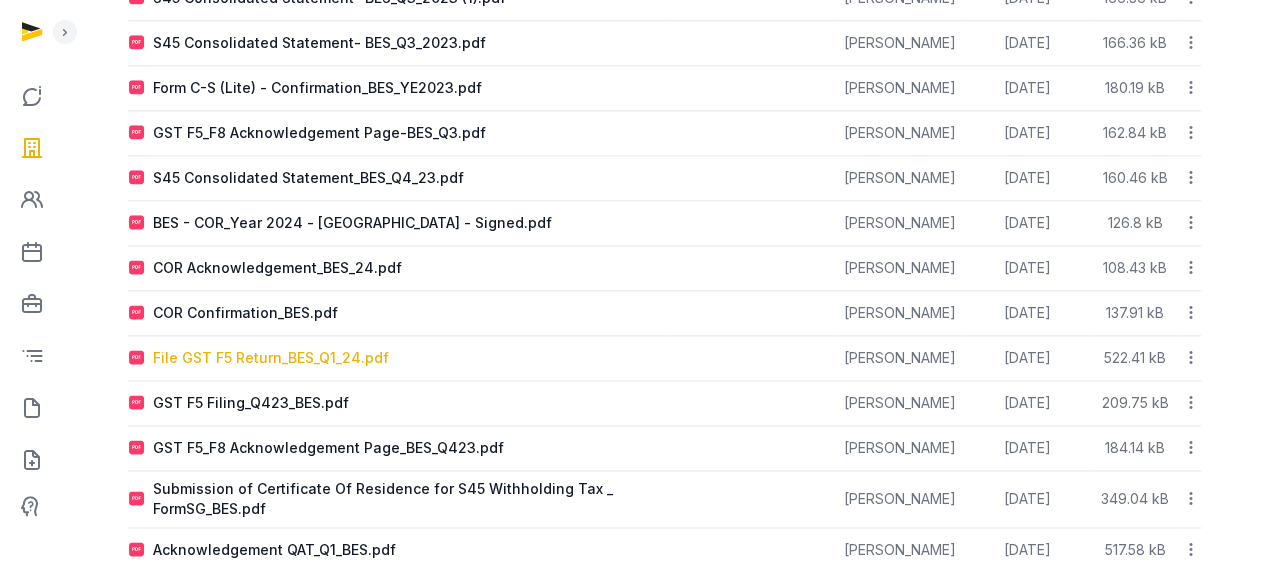 click on "File GST F5 Return_BES_Q1_24.pdf" at bounding box center (271, 358) 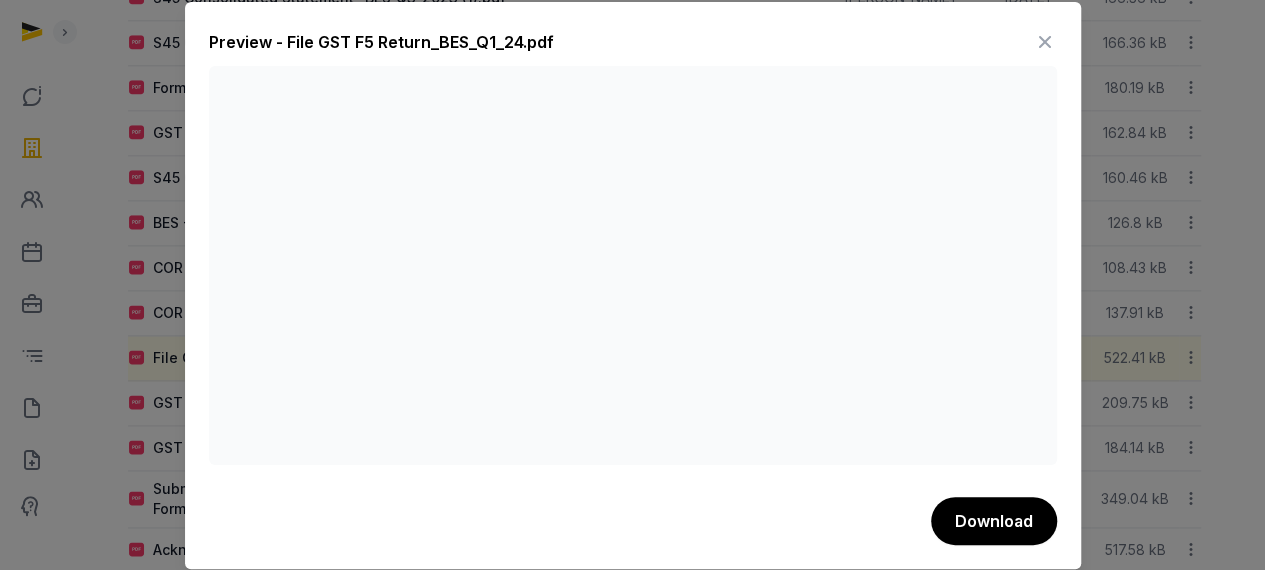 click at bounding box center (632, 285) 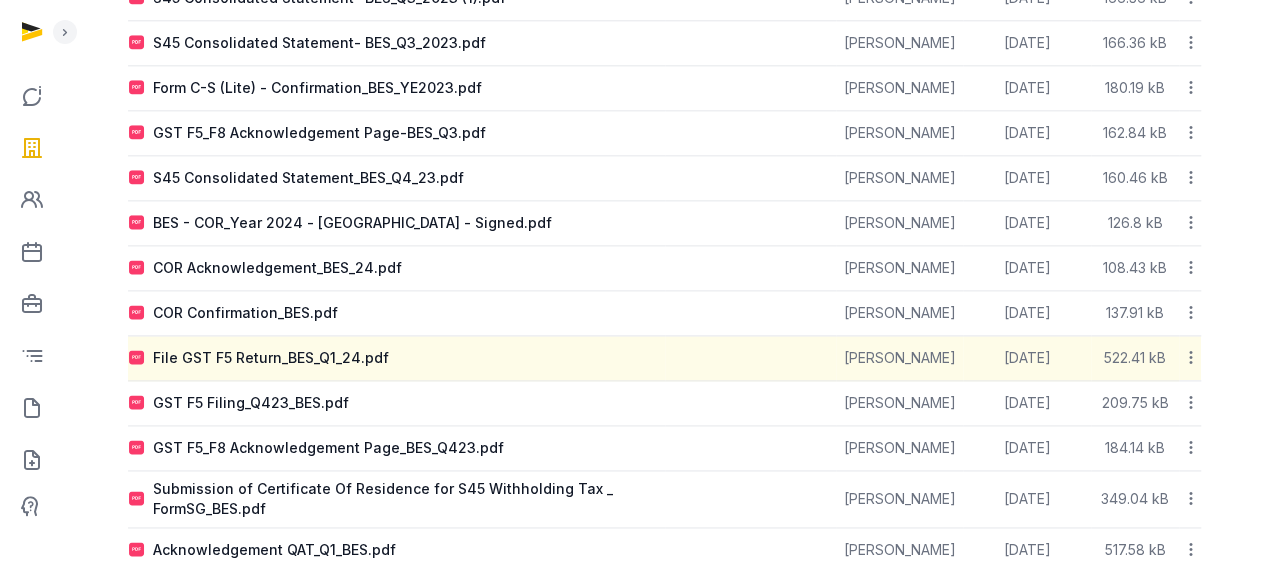 click 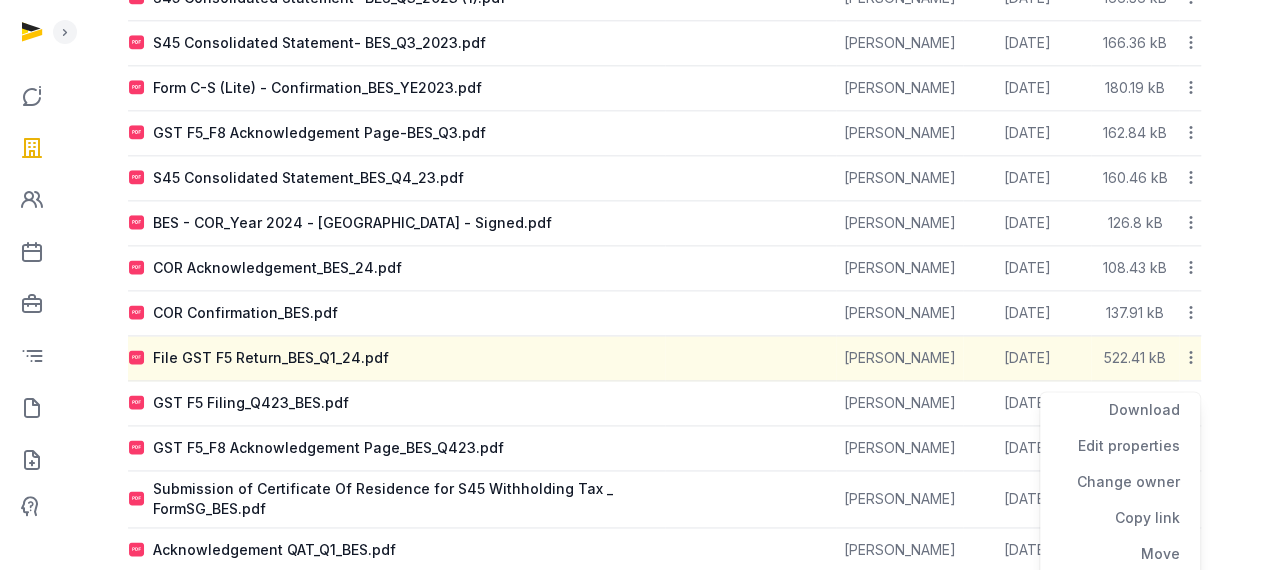 click on "Name  Tags Owner  Uploaded   Size  202312_BayWa r.e. Energy Solutions Pte. Ltd.pdf [PERSON_NAME] [DATE] 95.27 kB  Download   Edit properties   Change owner   Copy link   Move   Copy & Move   Delete  202312_BayWa r.e. Energy Solutions Pte. Ltd.xlsx [PERSON_NAME] [DATE] 458.08 kB  Download   Edit properties   Change owner   Copy link   Move   Copy & Move   Delete  Acknowledgment_BES_YA24.pdf [PERSON_NAME] [DATE] 255.75 kB  Download   Edit properties   Change owner   Copy link   Move   Copy & Move   Delete  BES_ES - ECI 23.pdf [PERSON_NAME] [DATE] 183.31 kB  Download   Edit properties   Change owner   Copy link   Move   Copy & Move   Delete  ECI Tax Agent Filing_BES_YA24_DRAFT.pdf [PERSON_NAME] [DATE] 287.16 kB  Download   Edit properties   Change owner   Copy link   Move   Copy & Move   Delete  ACKNOWLEDGEMENT - BES_ES 23.pdf [PERSON_NAME] [DATE] 225.29 kB  Download   Edit properties   Change owner   Copy link   Move   Copy & Move   Delete  GST F5_F8 Acknowledgement Page.pdf [PERSON_NAME]" at bounding box center (664, 133) 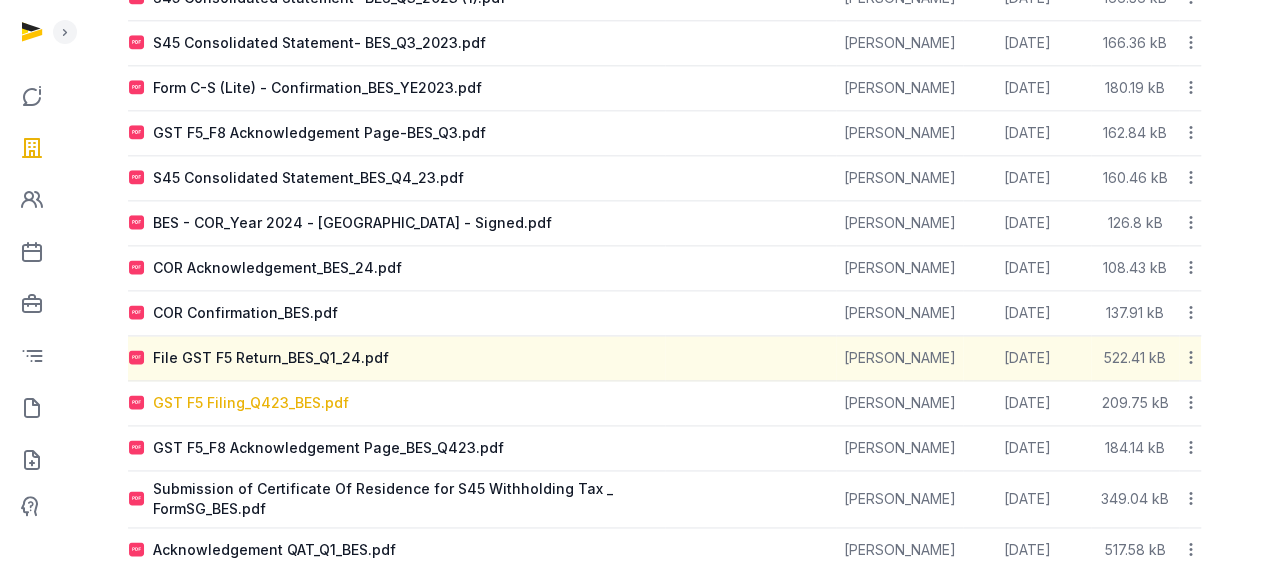 click on "GST F5 Filing_Q423_BES.pdf" at bounding box center [251, 403] 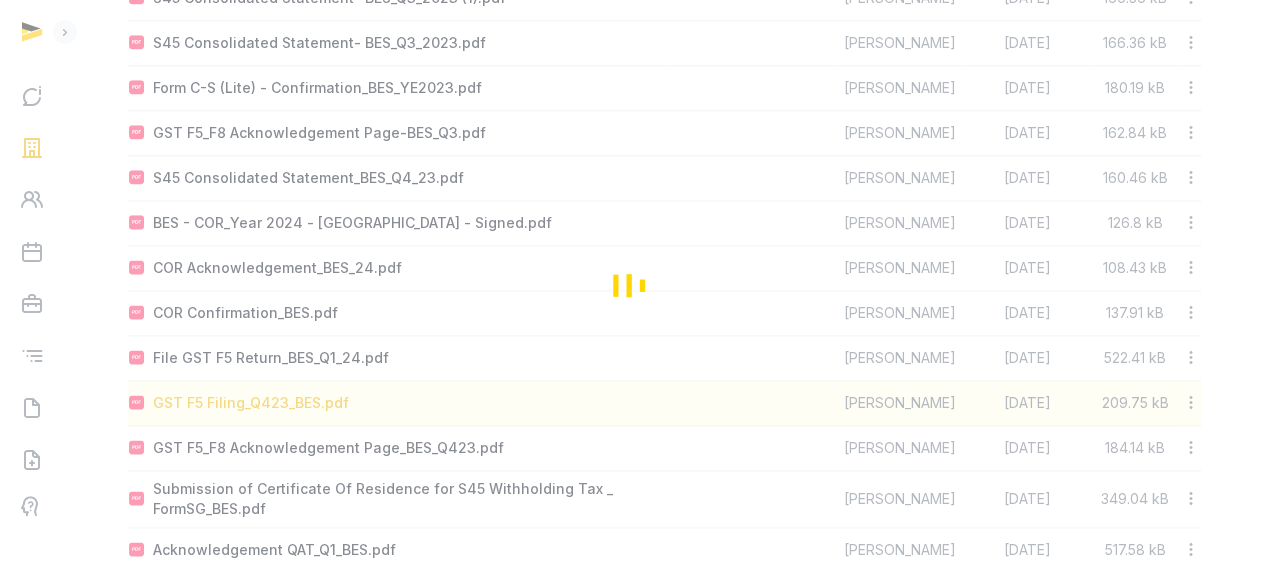 click at bounding box center (632, 285) 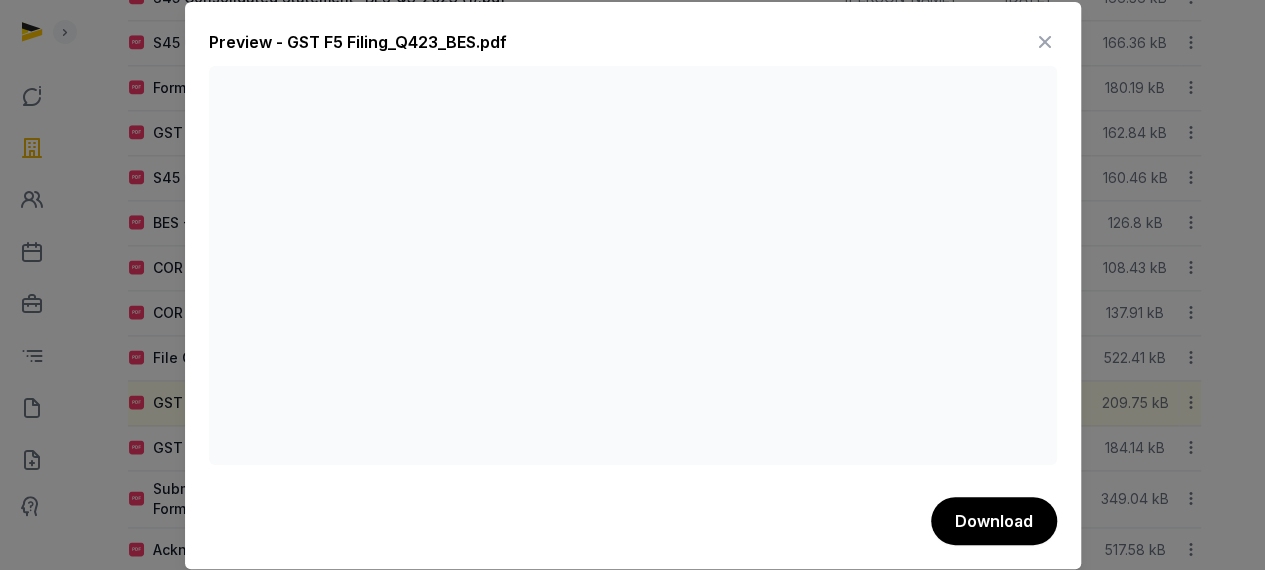 click at bounding box center (1045, 42) 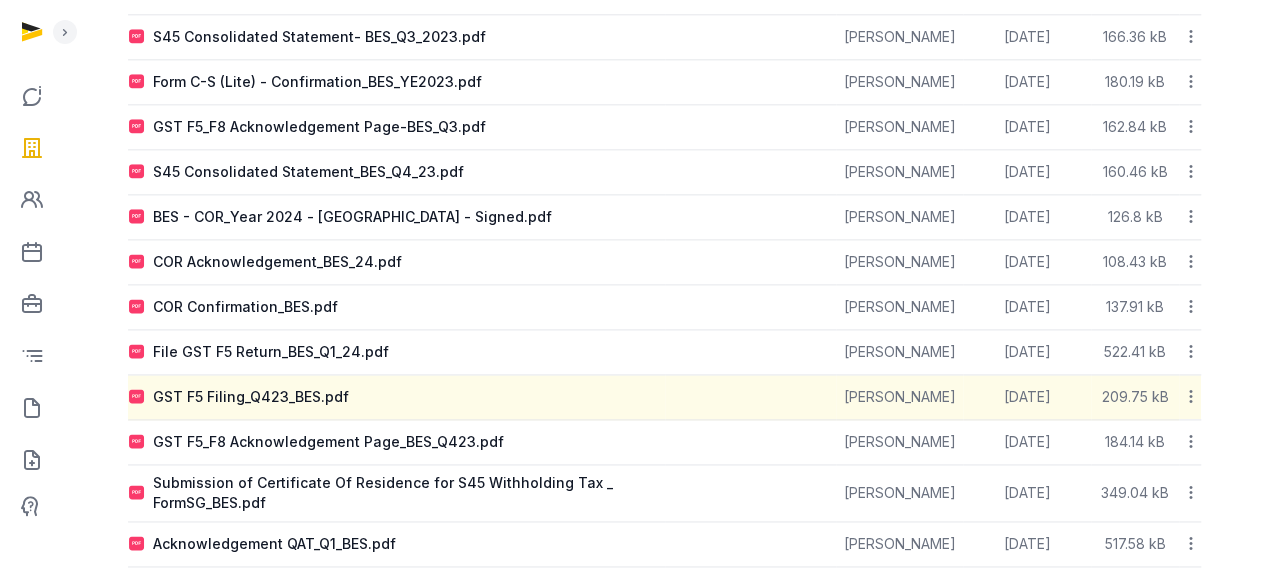 scroll, scrollTop: 1298, scrollLeft: 0, axis: vertical 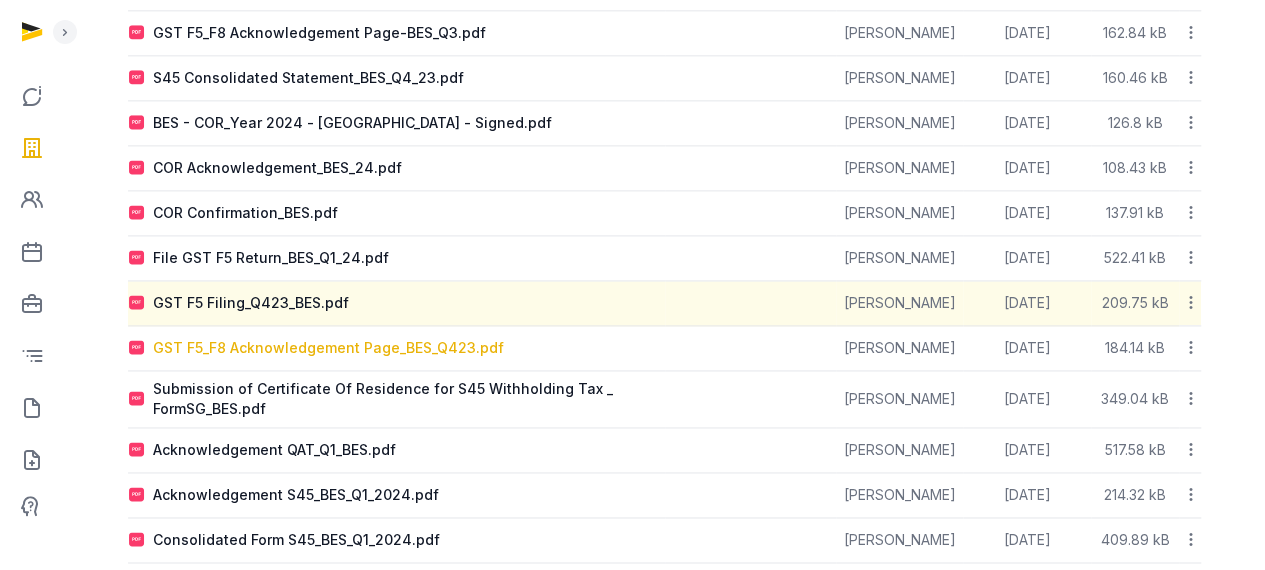 click on "GST F5_F8 Acknowledgement Page_BES_Q423.pdf" at bounding box center [328, 348] 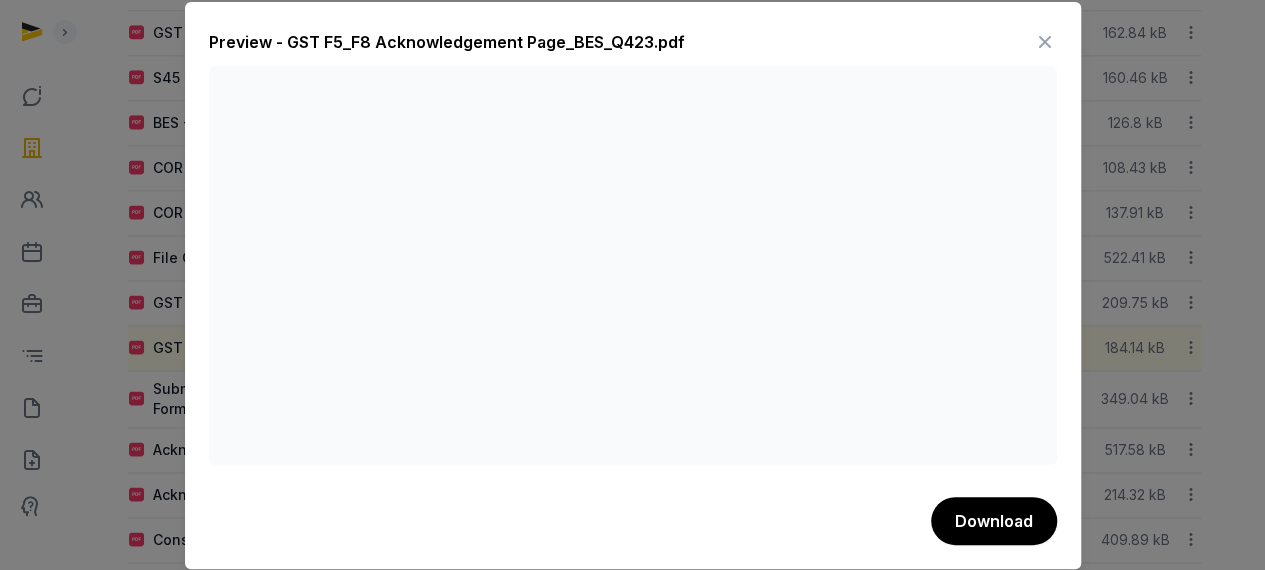 scroll, scrollTop: 1098, scrollLeft: 0, axis: vertical 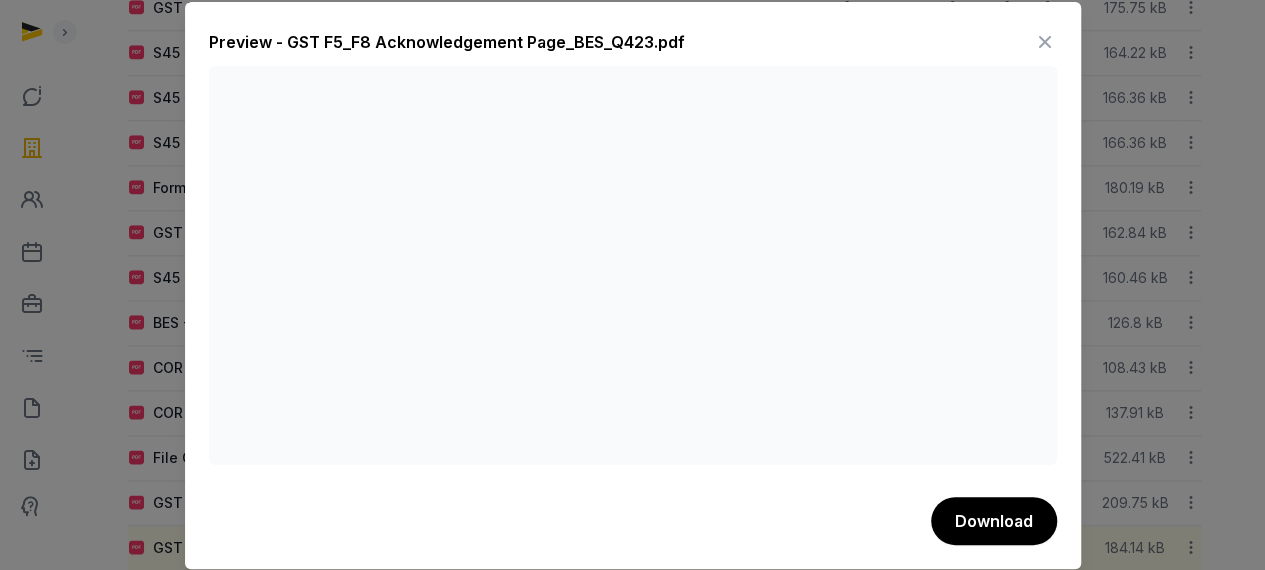 click at bounding box center (1045, 42) 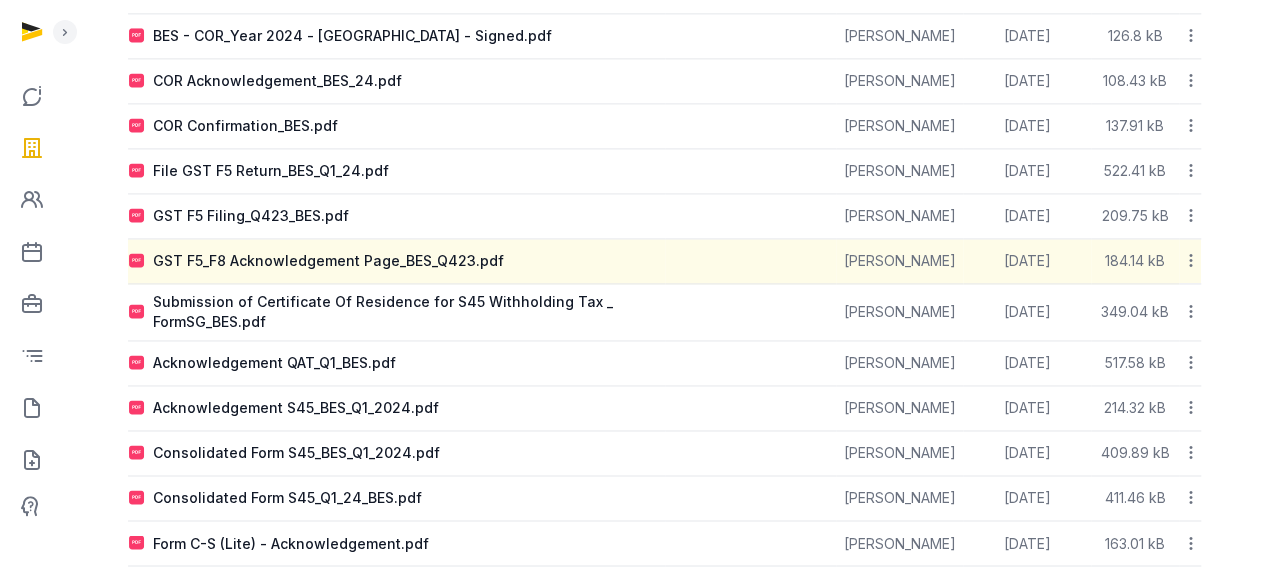 scroll, scrollTop: 1398, scrollLeft: 0, axis: vertical 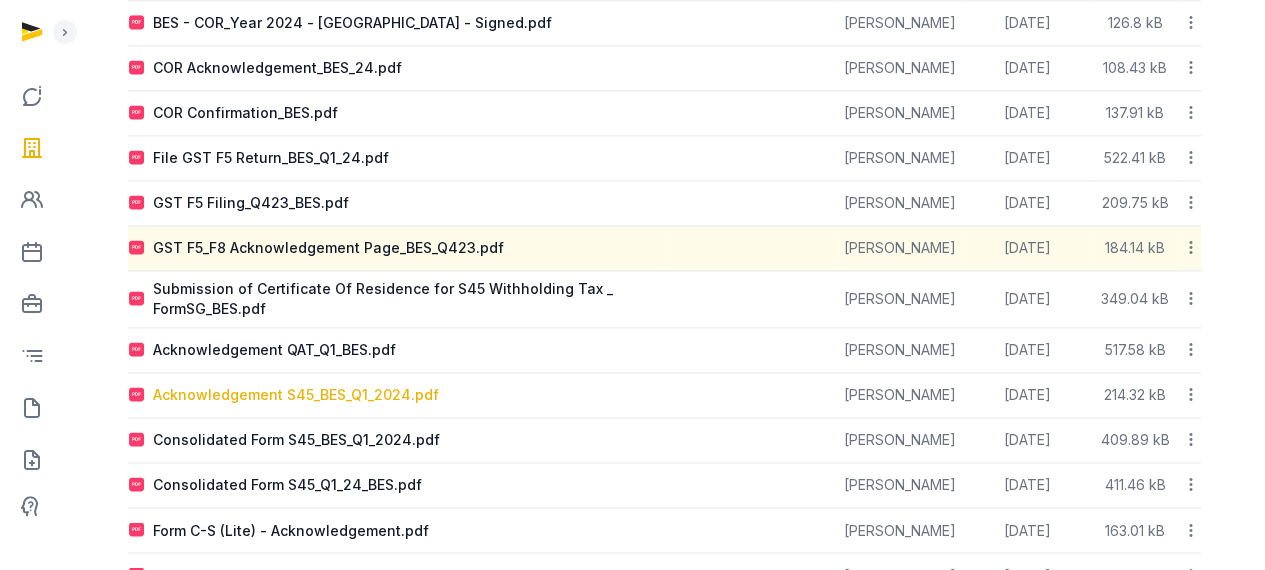 click on "Acknowledgement S45_BES_Q1_2024.pdf" at bounding box center [296, 395] 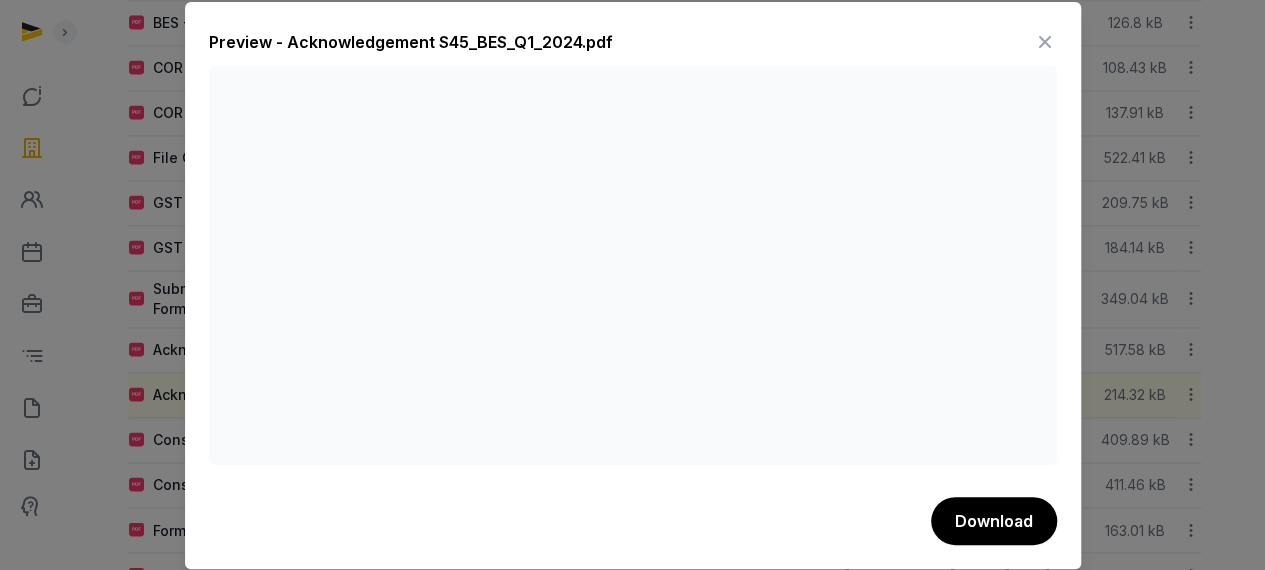 click at bounding box center [632, 285] 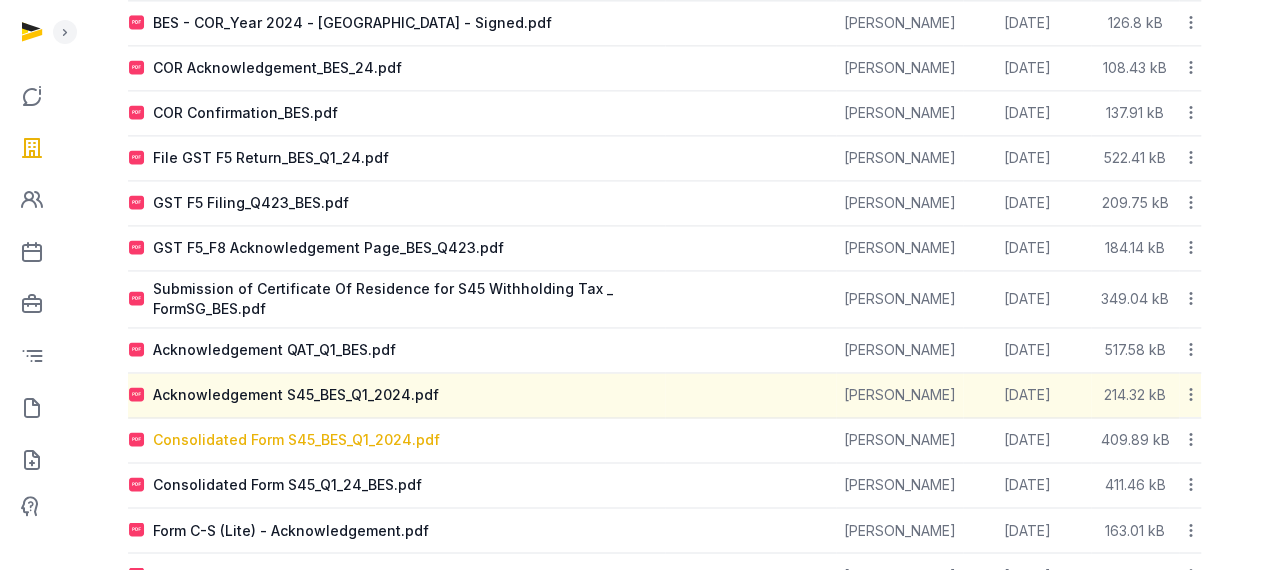 click on "Consolidated Form S45_BES_Q1_2024.pdf" at bounding box center (296, 440) 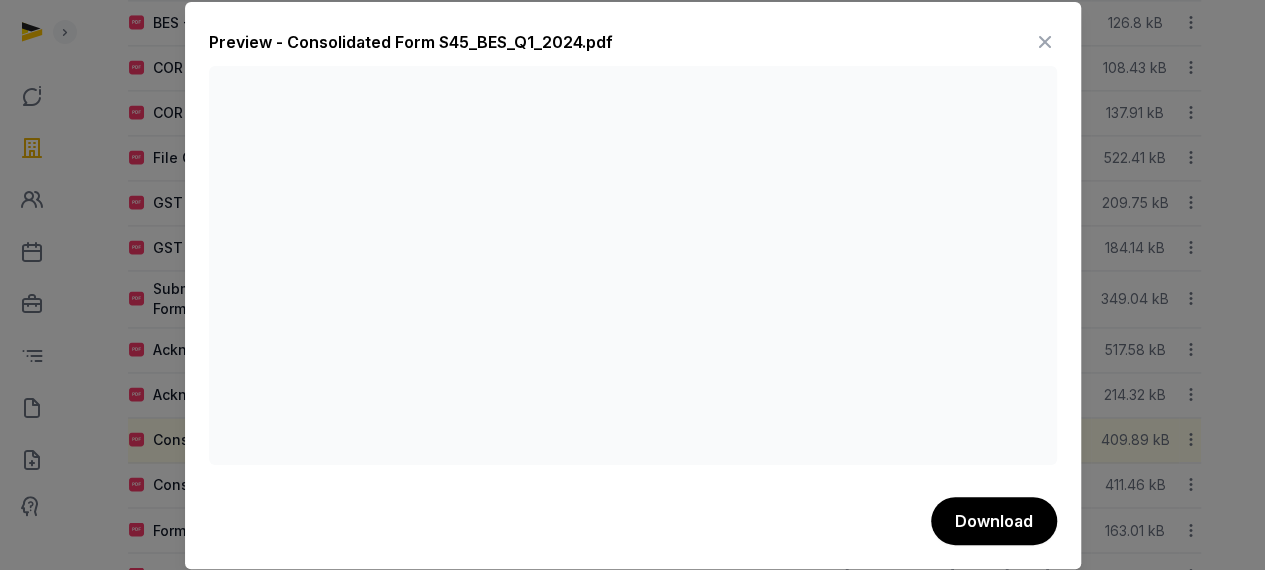 click on "Preview - Consolidated Form S45_BES_Q1_2024.pdf" at bounding box center [633, 46] 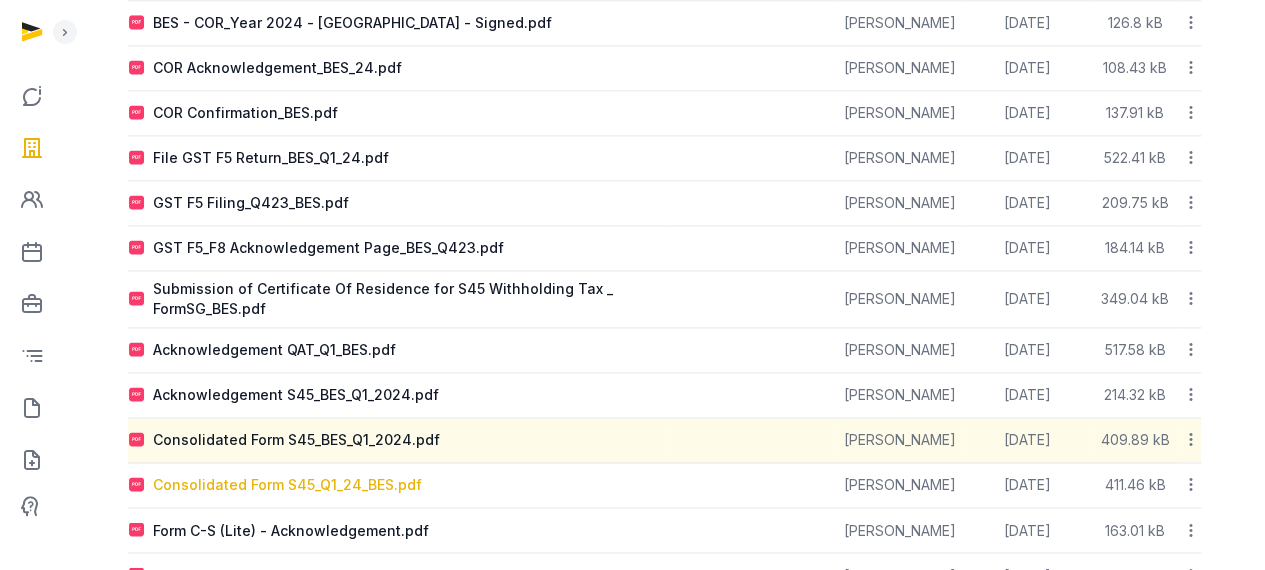 click on "Consolidated Form S45_Q1_24_BES.pdf" at bounding box center [287, 485] 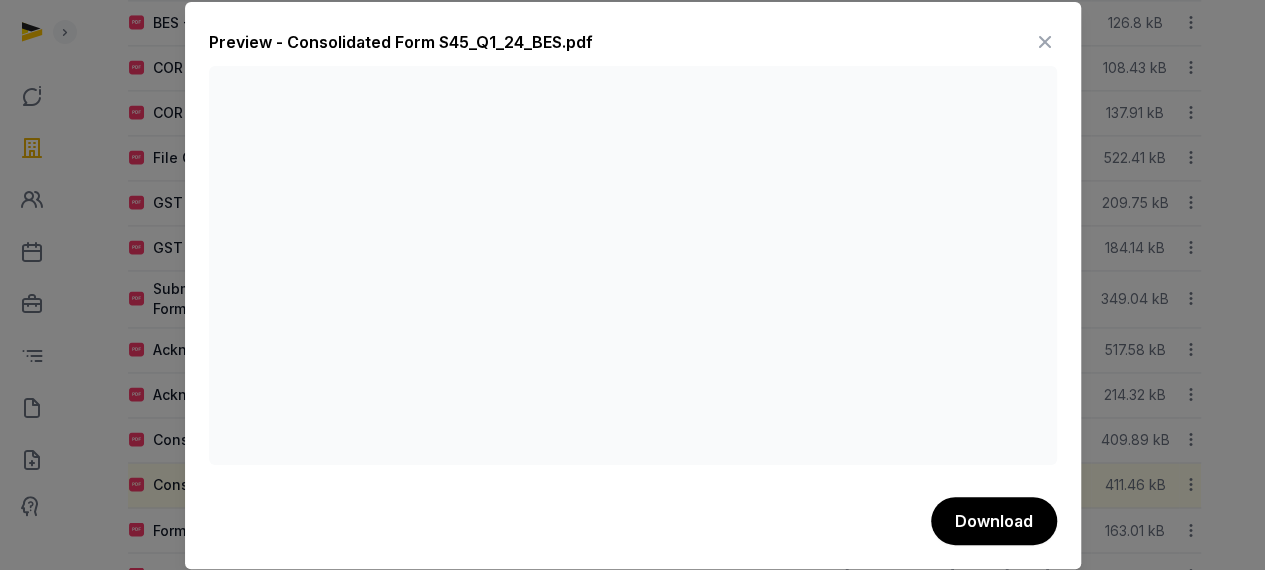 click at bounding box center (632, 285) 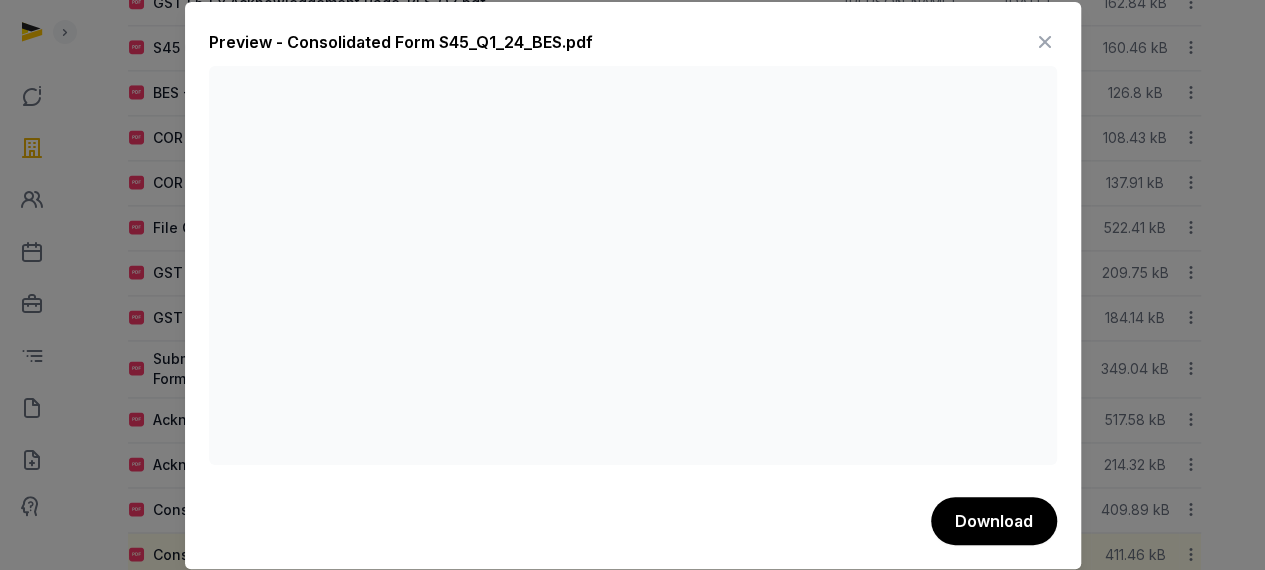scroll, scrollTop: 1298, scrollLeft: 0, axis: vertical 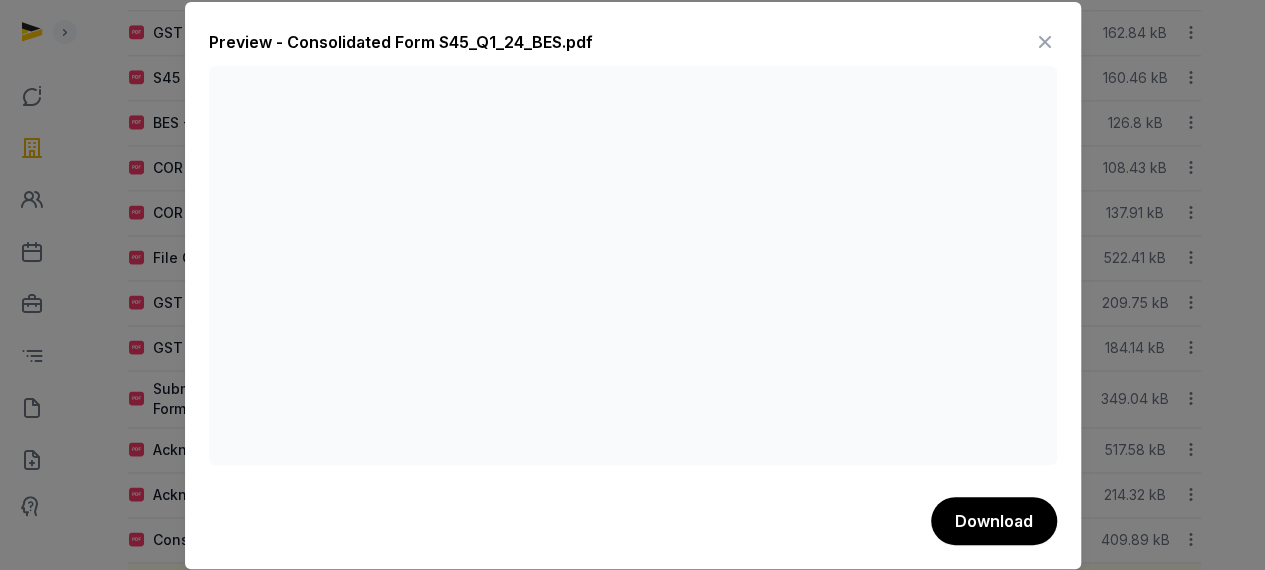click at bounding box center (632, 285) 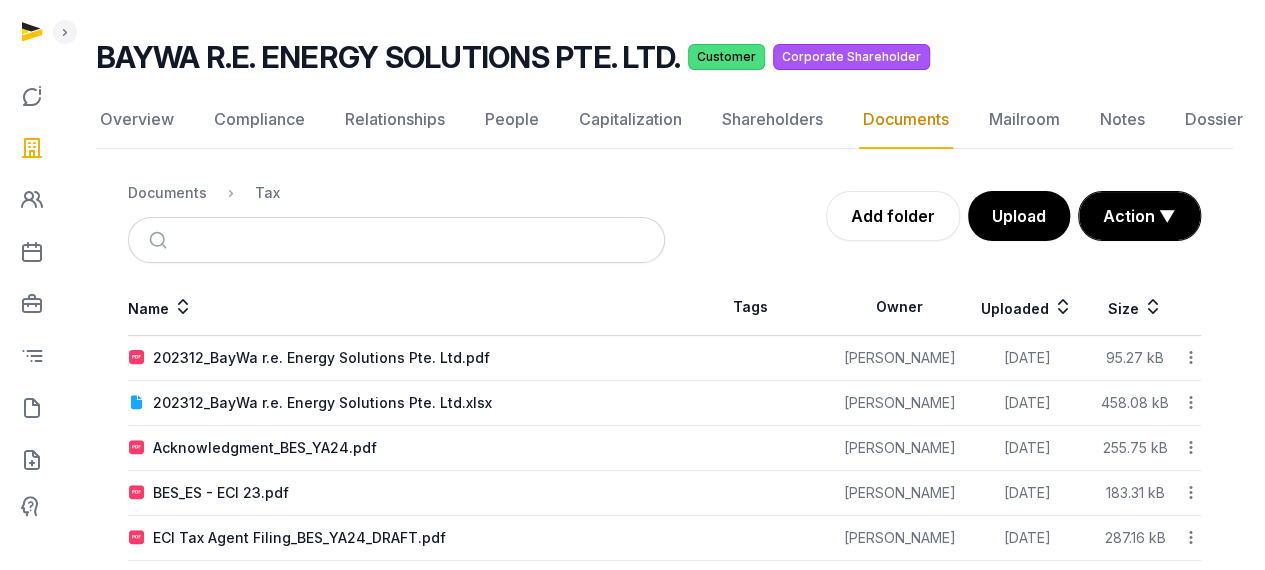 scroll, scrollTop: 200, scrollLeft: 0, axis: vertical 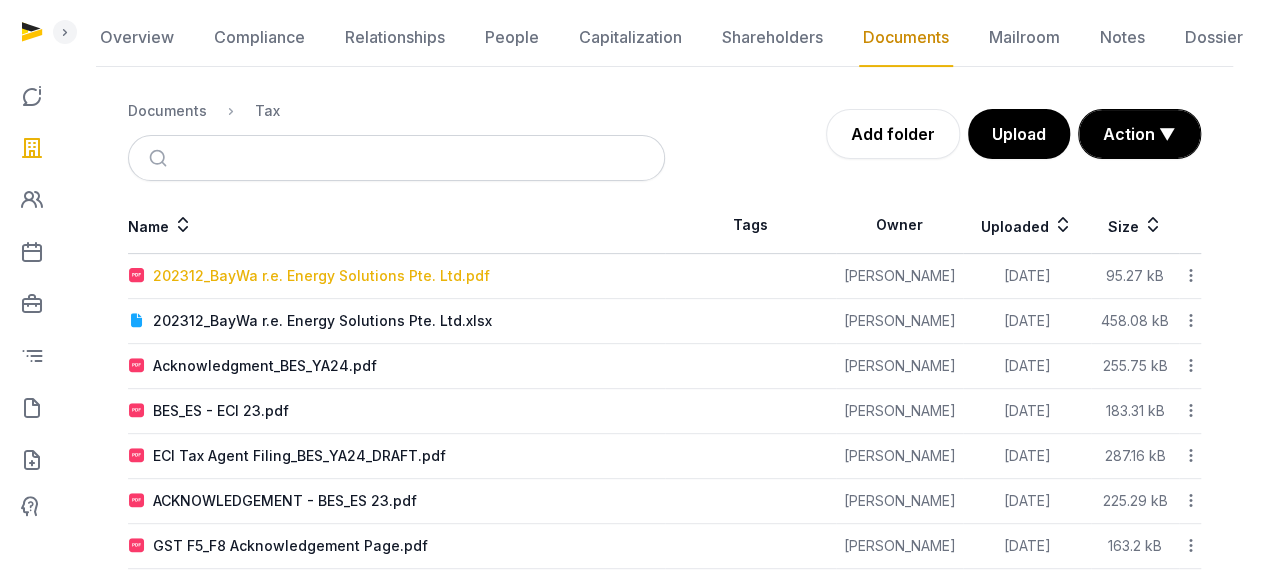 click on "202312_BayWa r.e. Energy Solutions Pte. Ltd.pdf" at bounding box center [321, 276] 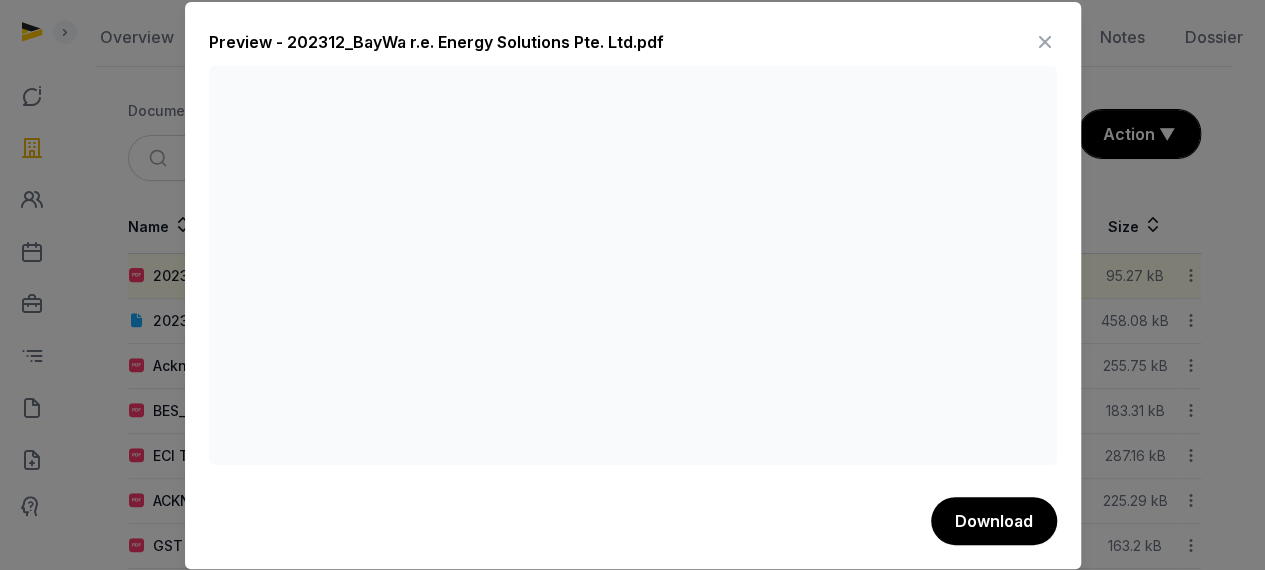 click at bounding box center [1045, 42] 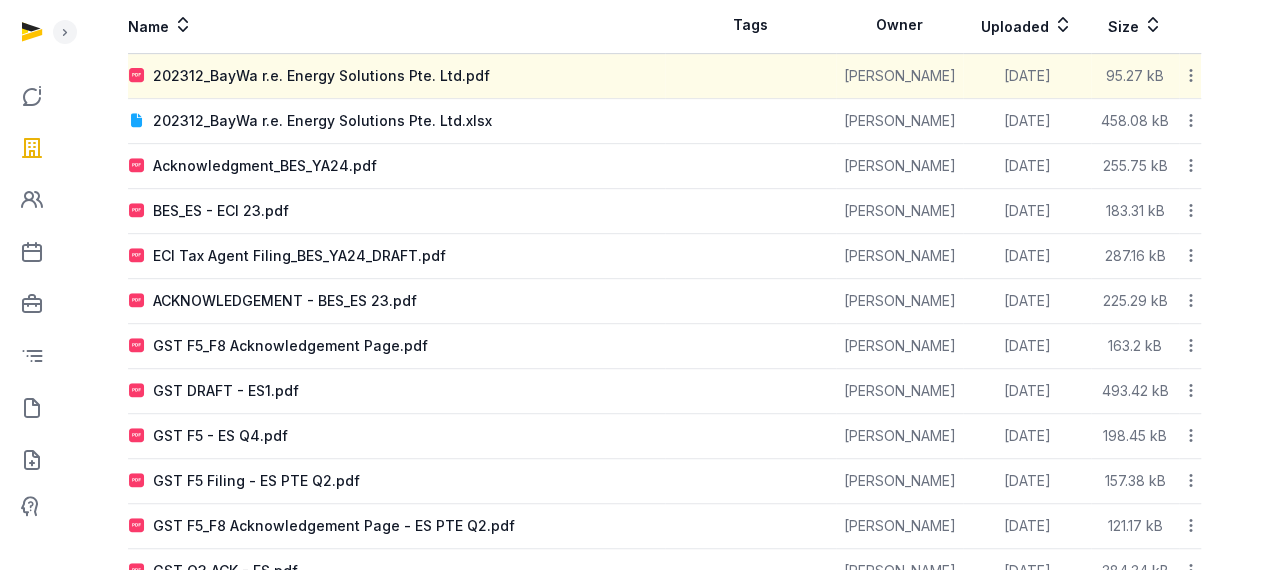 scroll, scrollTop: 200, scrollLeft: 0, axis: vertical 